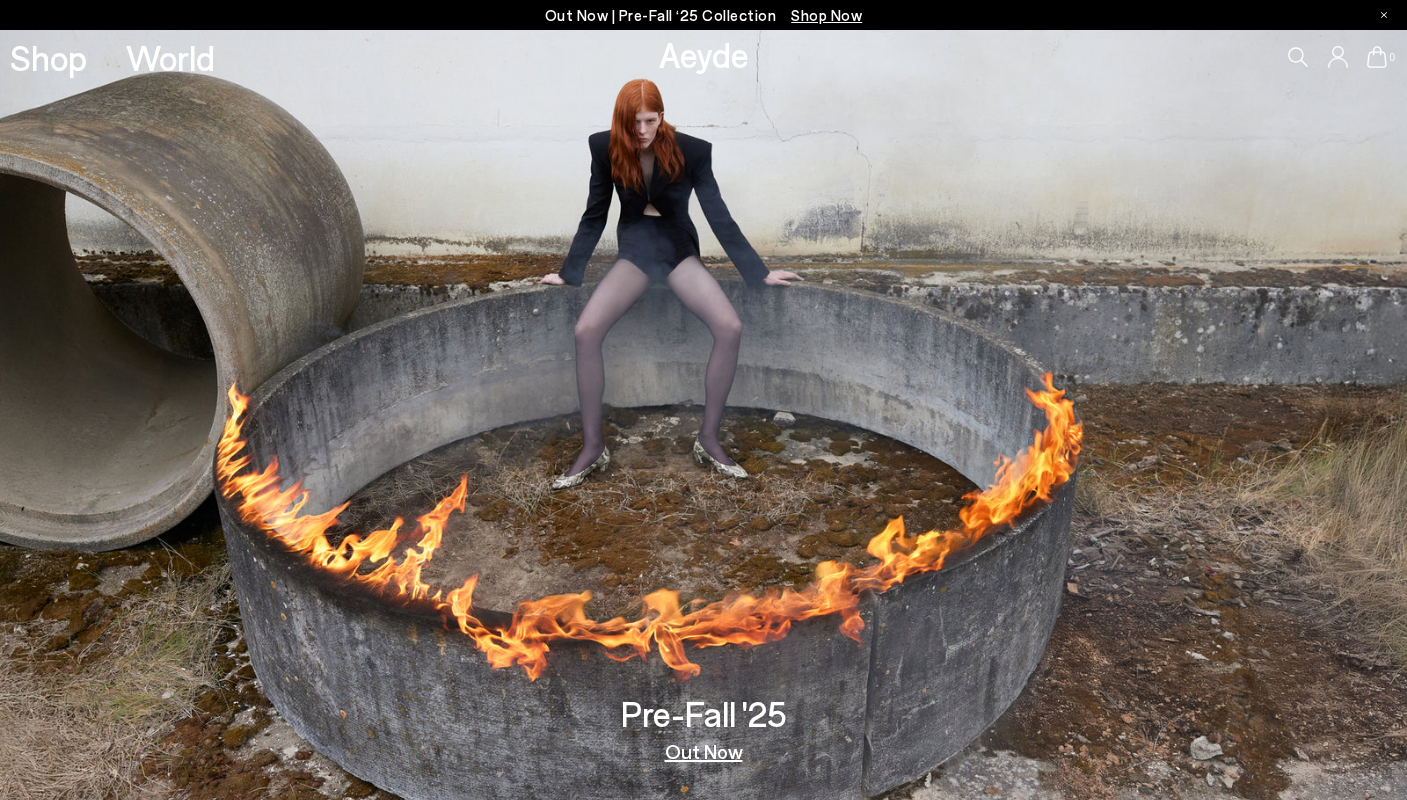 scroll, scrollTop: 0, scrollLeft: 0, axis: both 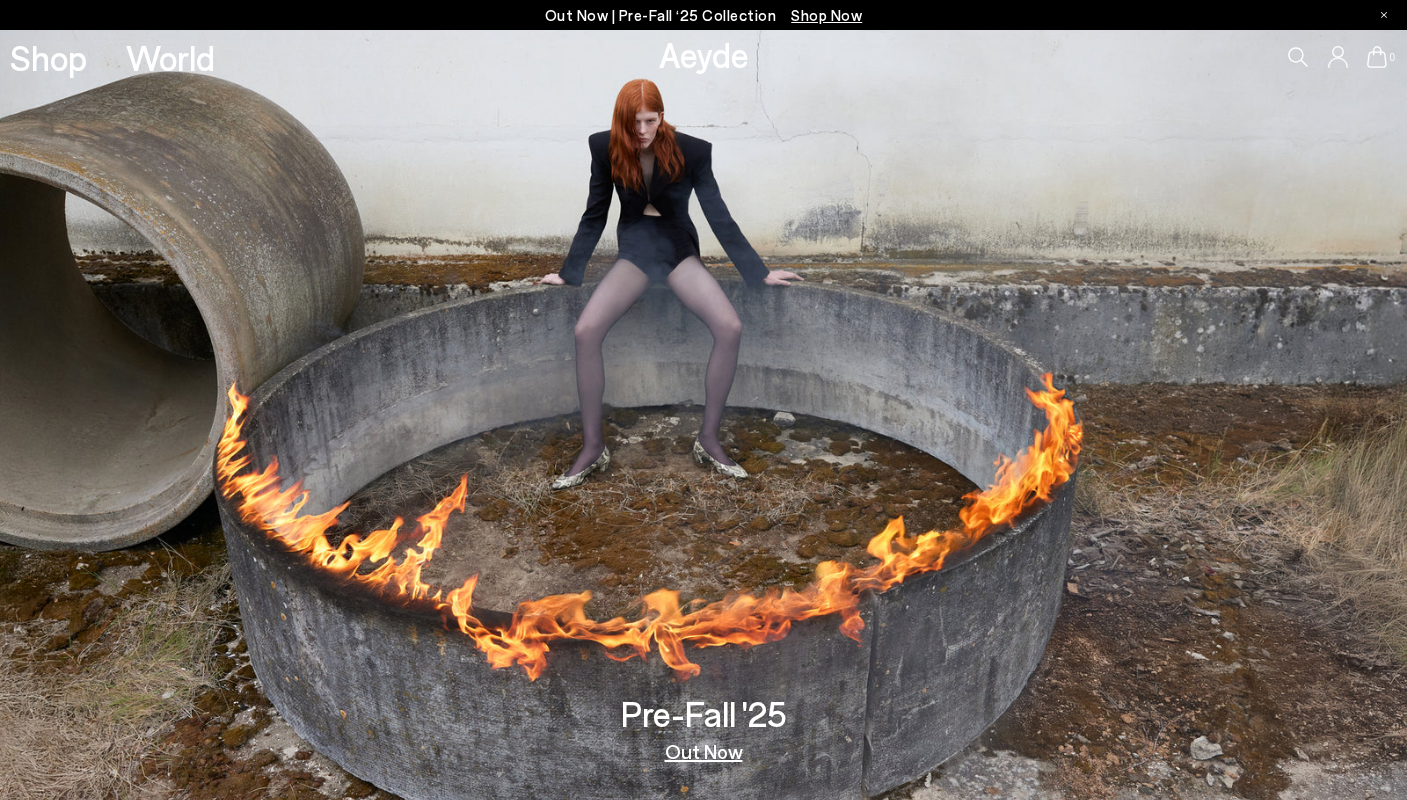 click on "Shop" at bounding box center (48, 57) 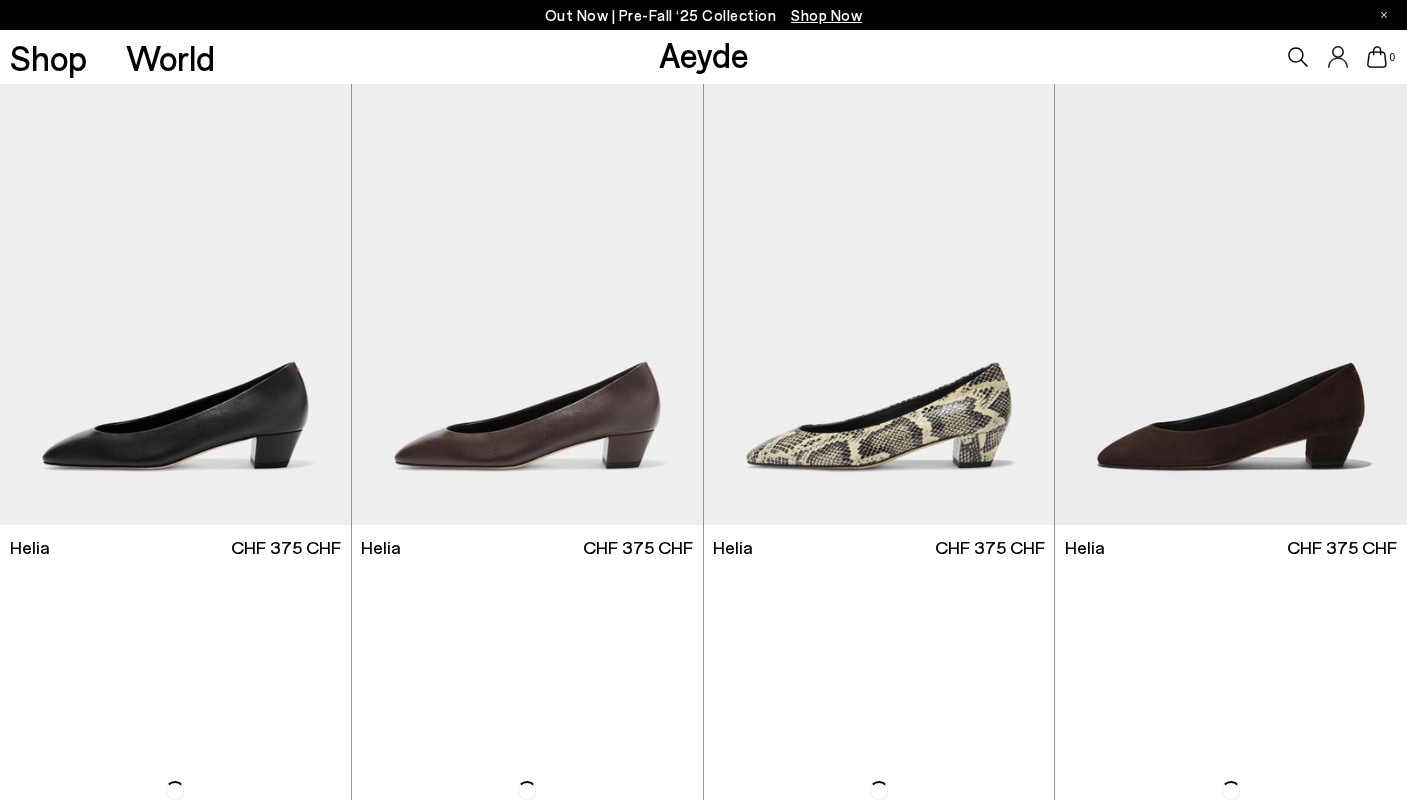 scroll, scrollTop: 0, scrollLeft: 0, axis: both 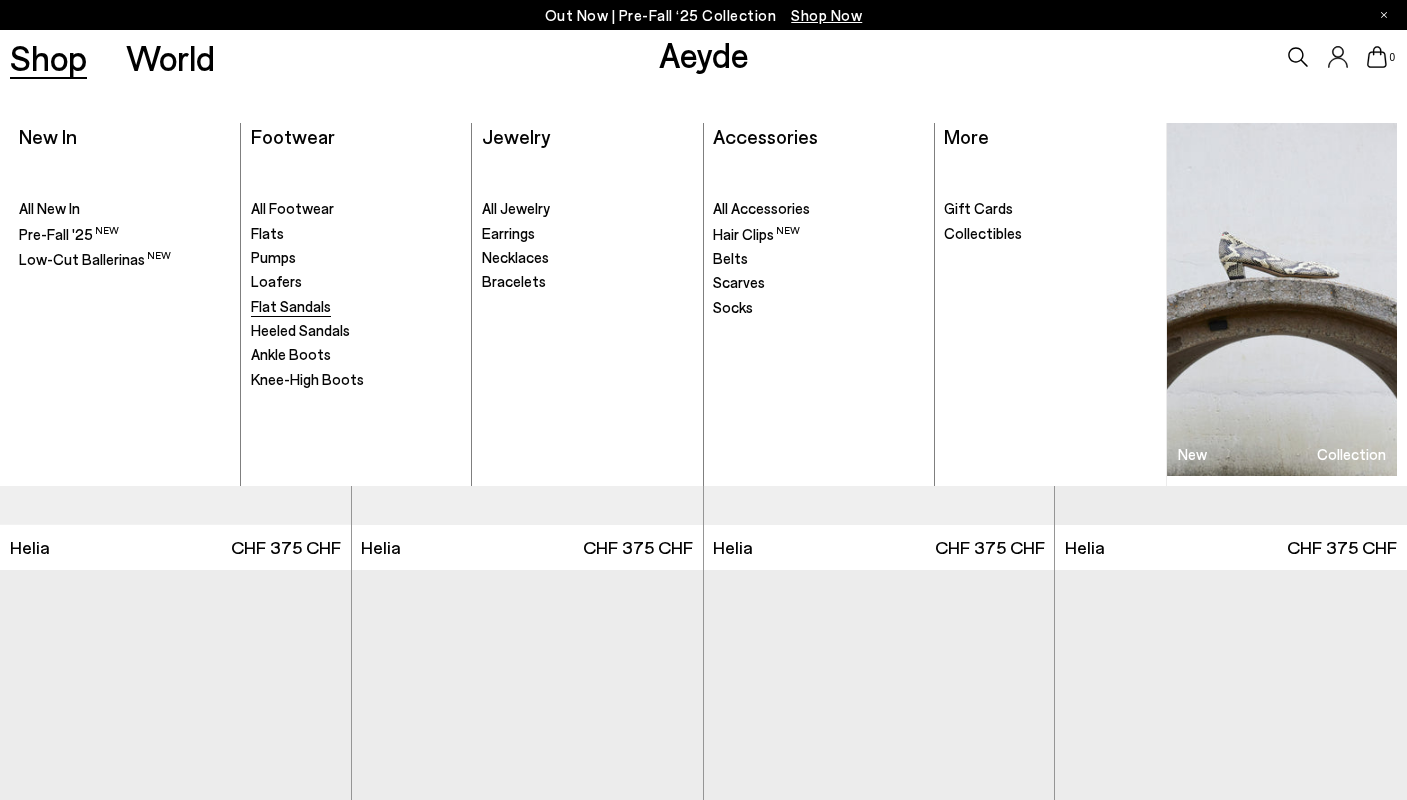 click on "Flat Sandals" at bounding box center [291, 306] 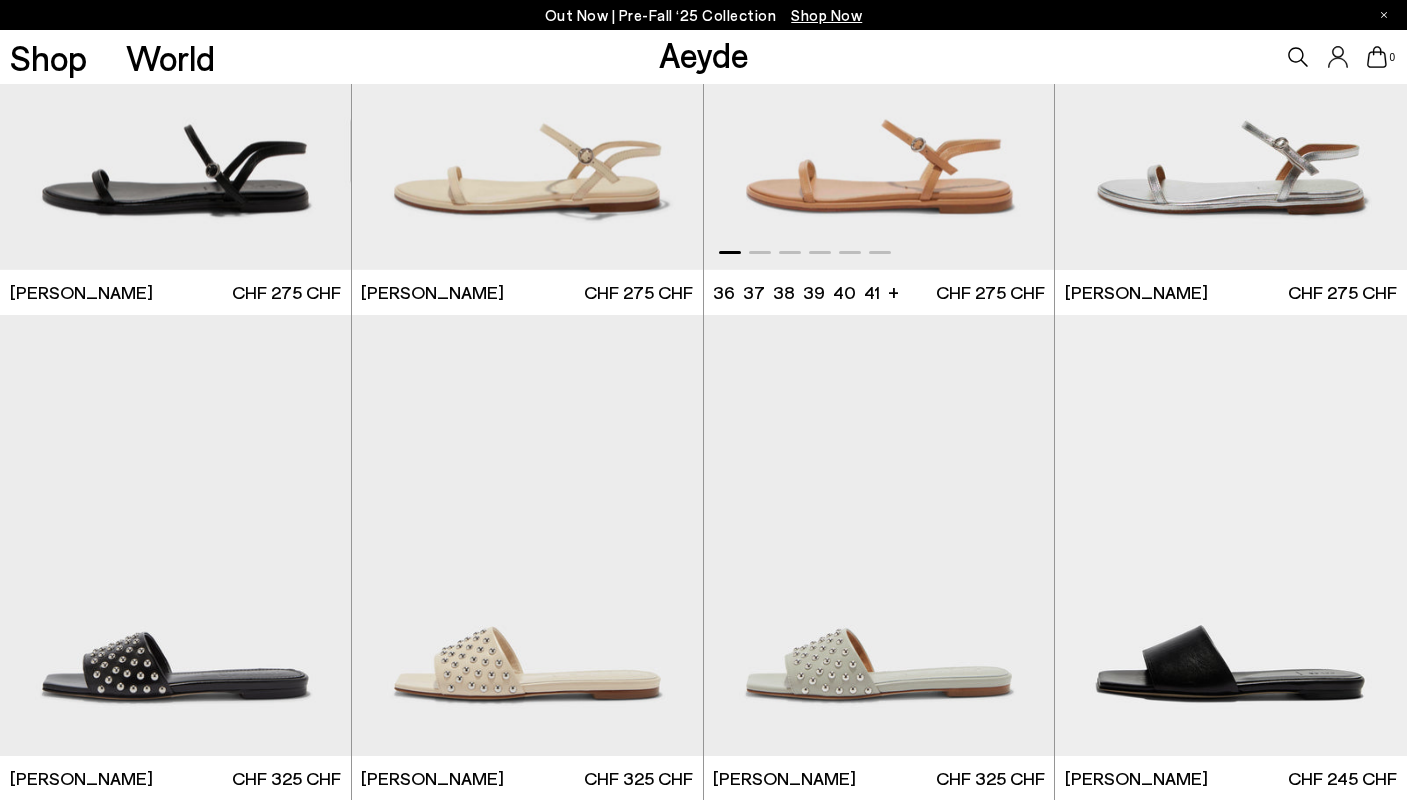 scroll, scrollTop: 748, scrollLeft: 0, axis: vertical 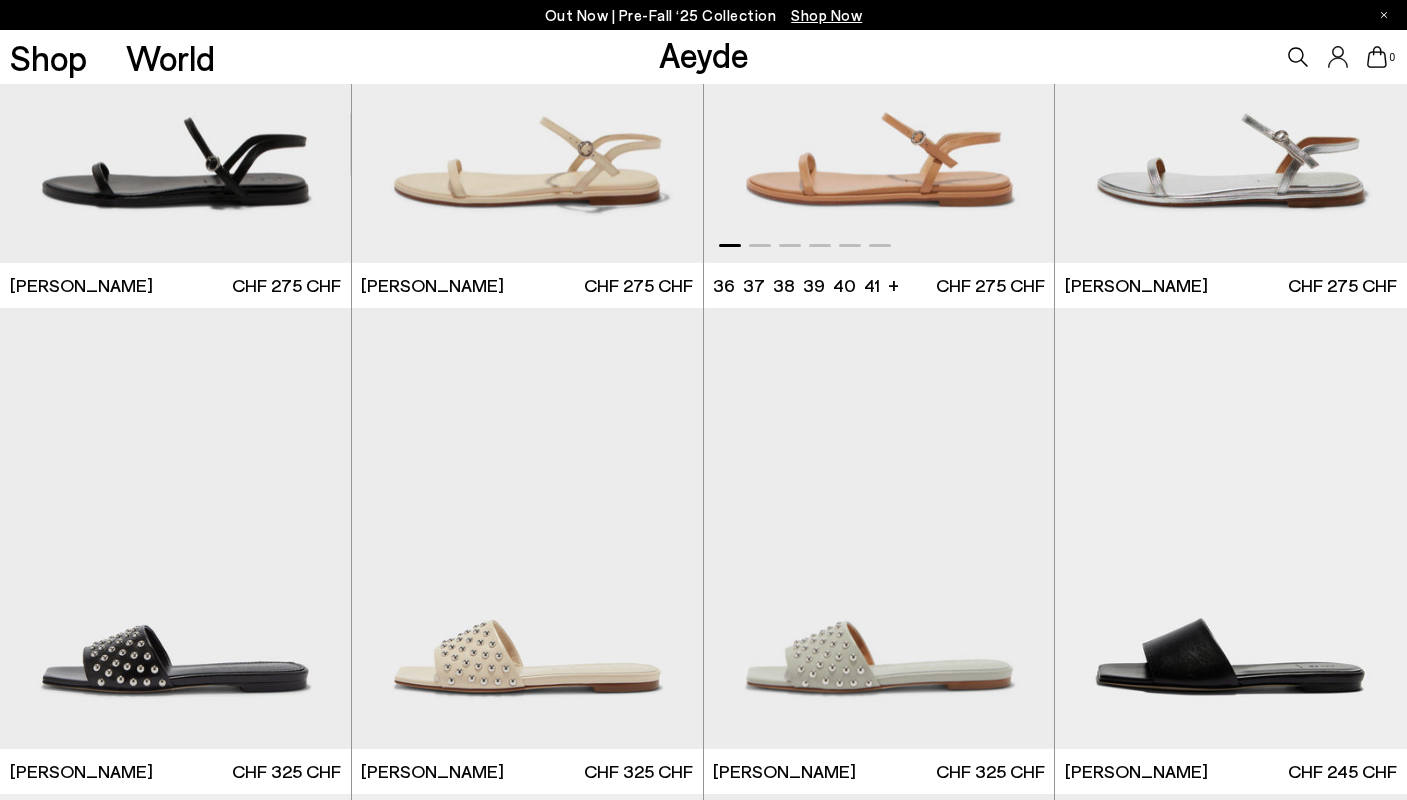 click at bounding box center (879, 42) 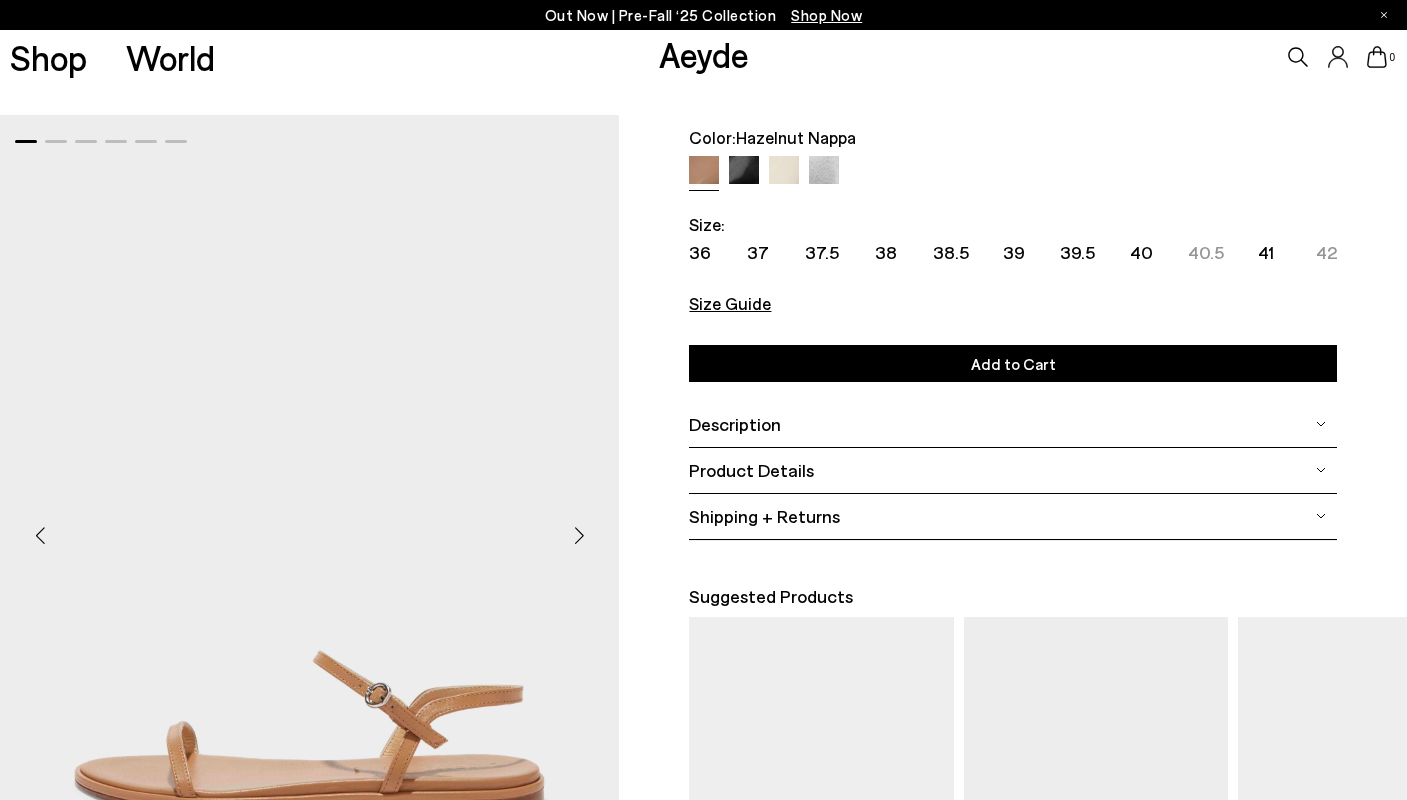 scroll, scrollTop: 89, scrollLeft: 0, axis: vertical 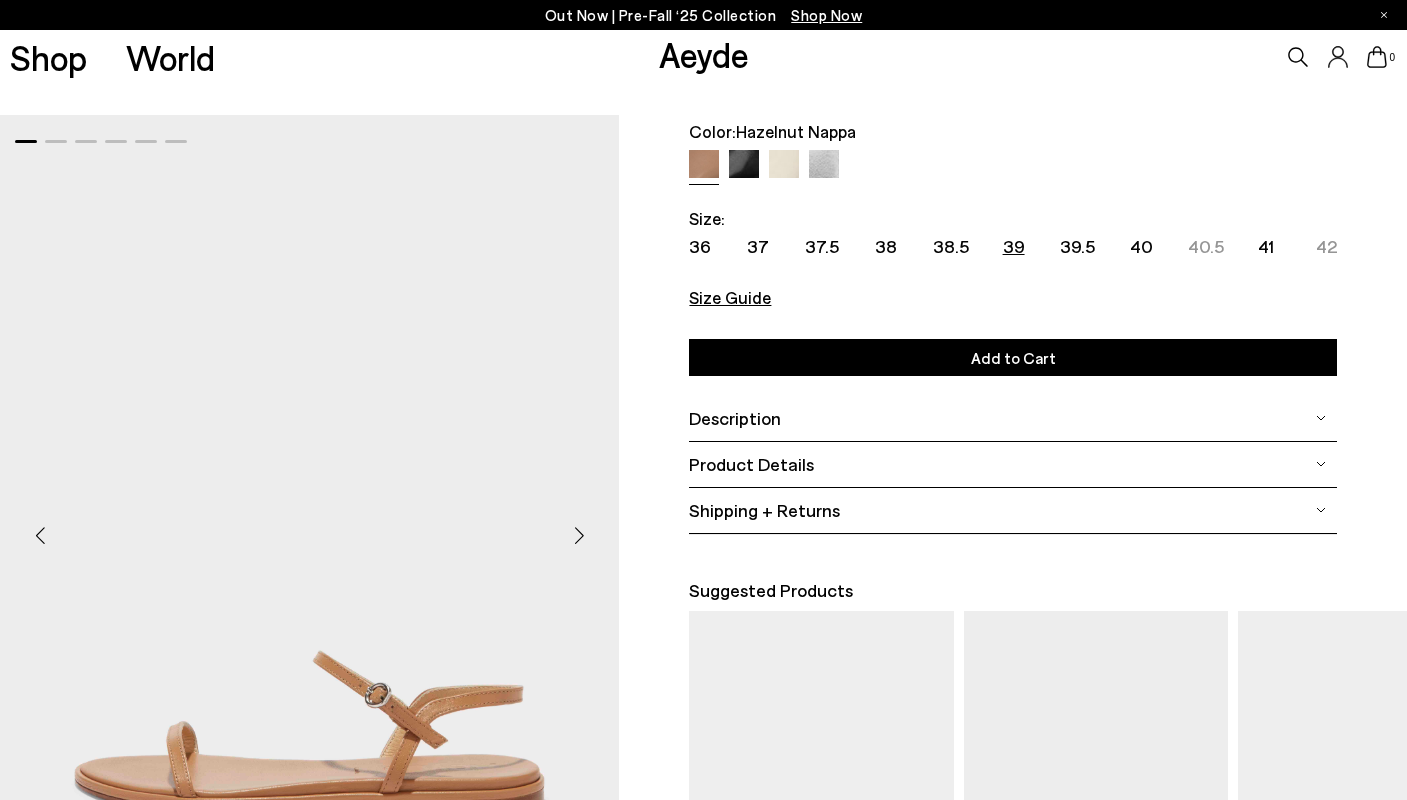 click on "39" at bounding box center (1014, 246) 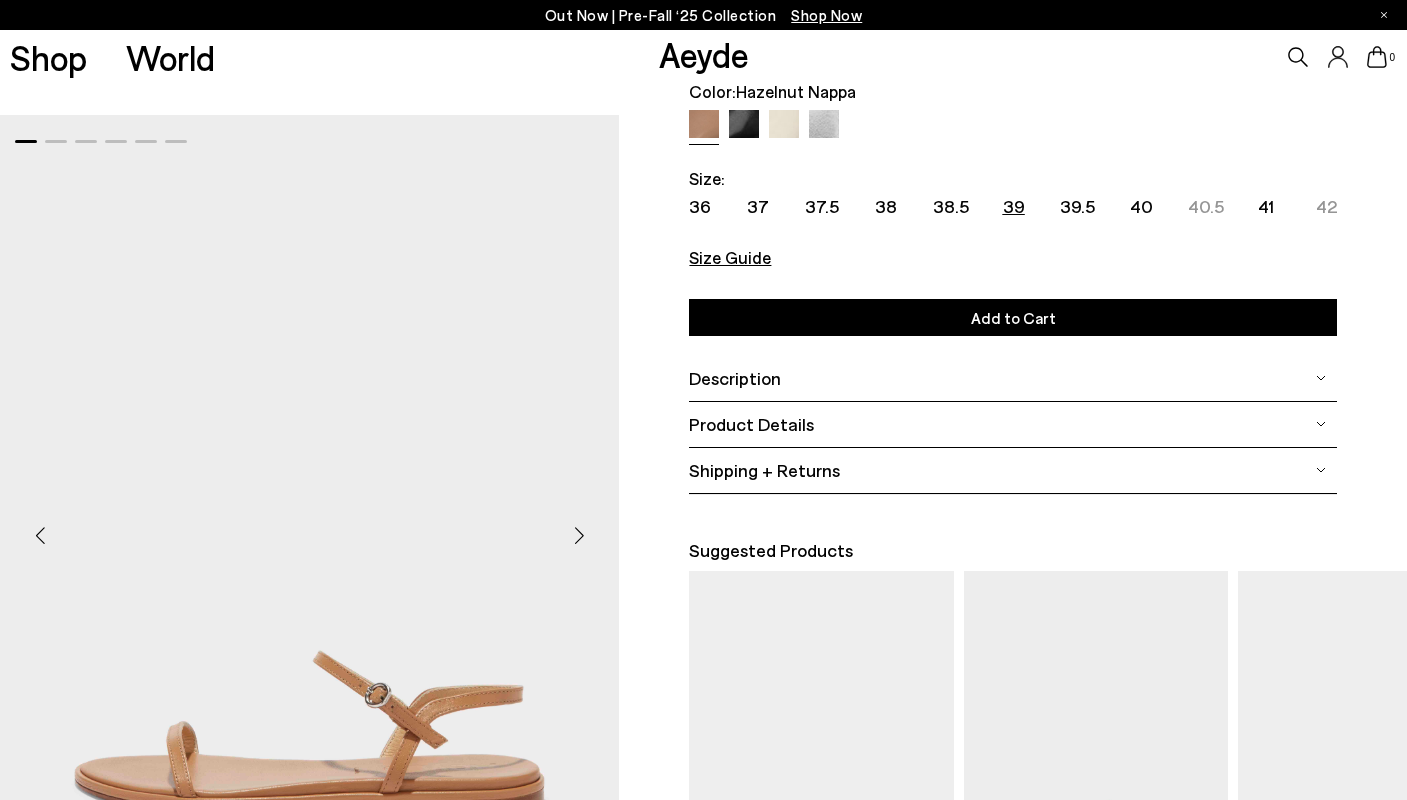 scroll, scrollTop: 154, scrollLeft: 0, axis: vertical 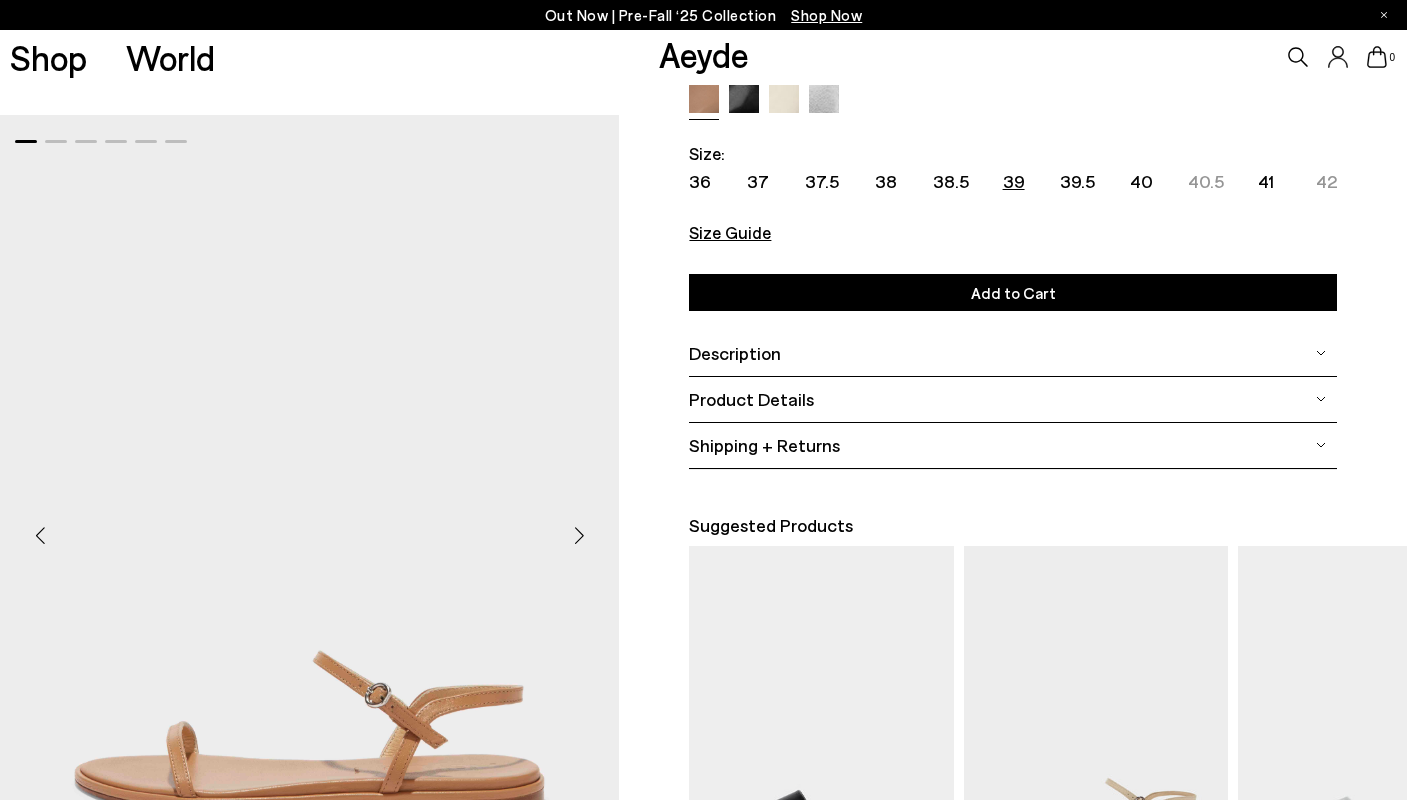click on "Add to Cart" at bounding box center [1013, 292] 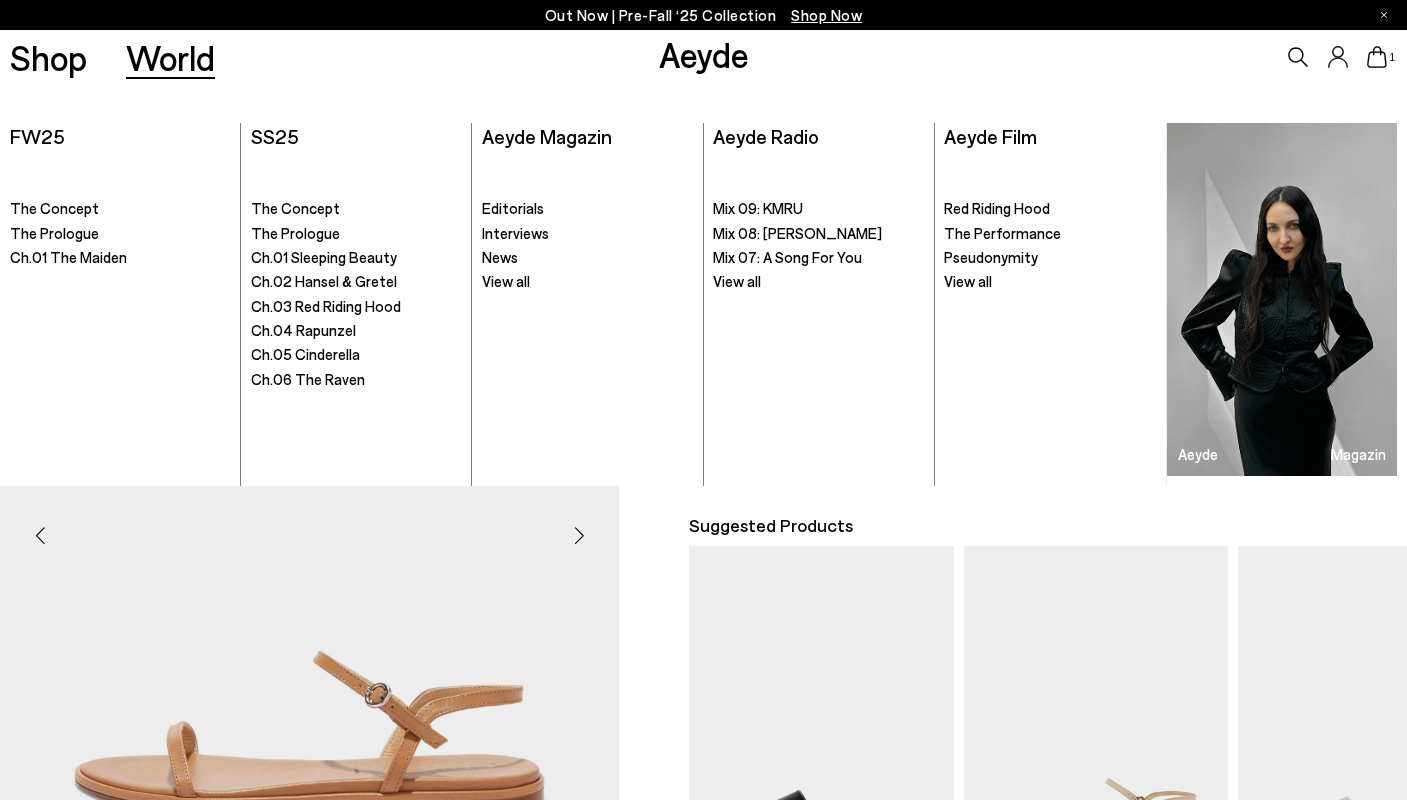 click on "Ch.04 Rapunzel" at bounding box center (356, 331) 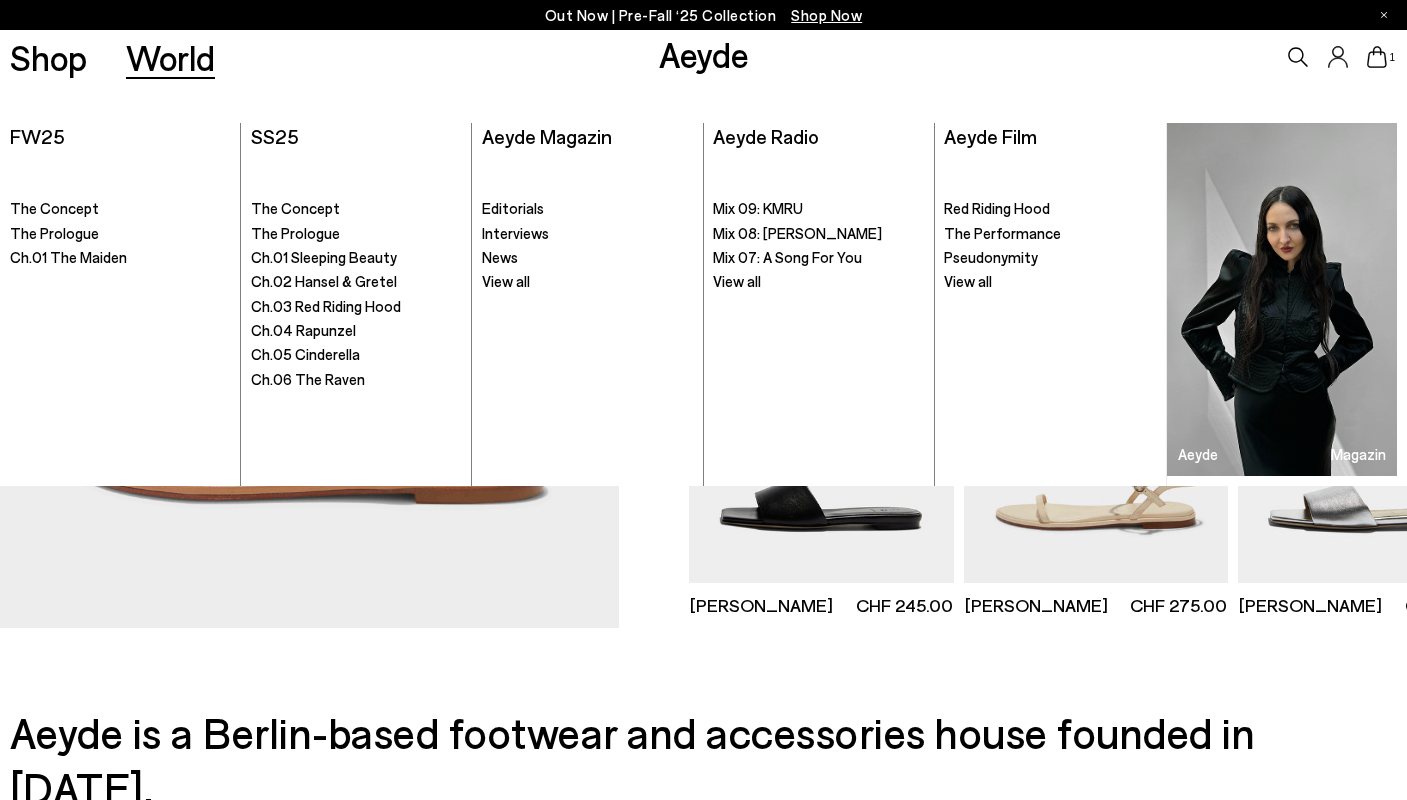scroll, scrollTop: 469, scrollLeft: 0, axis: vertical 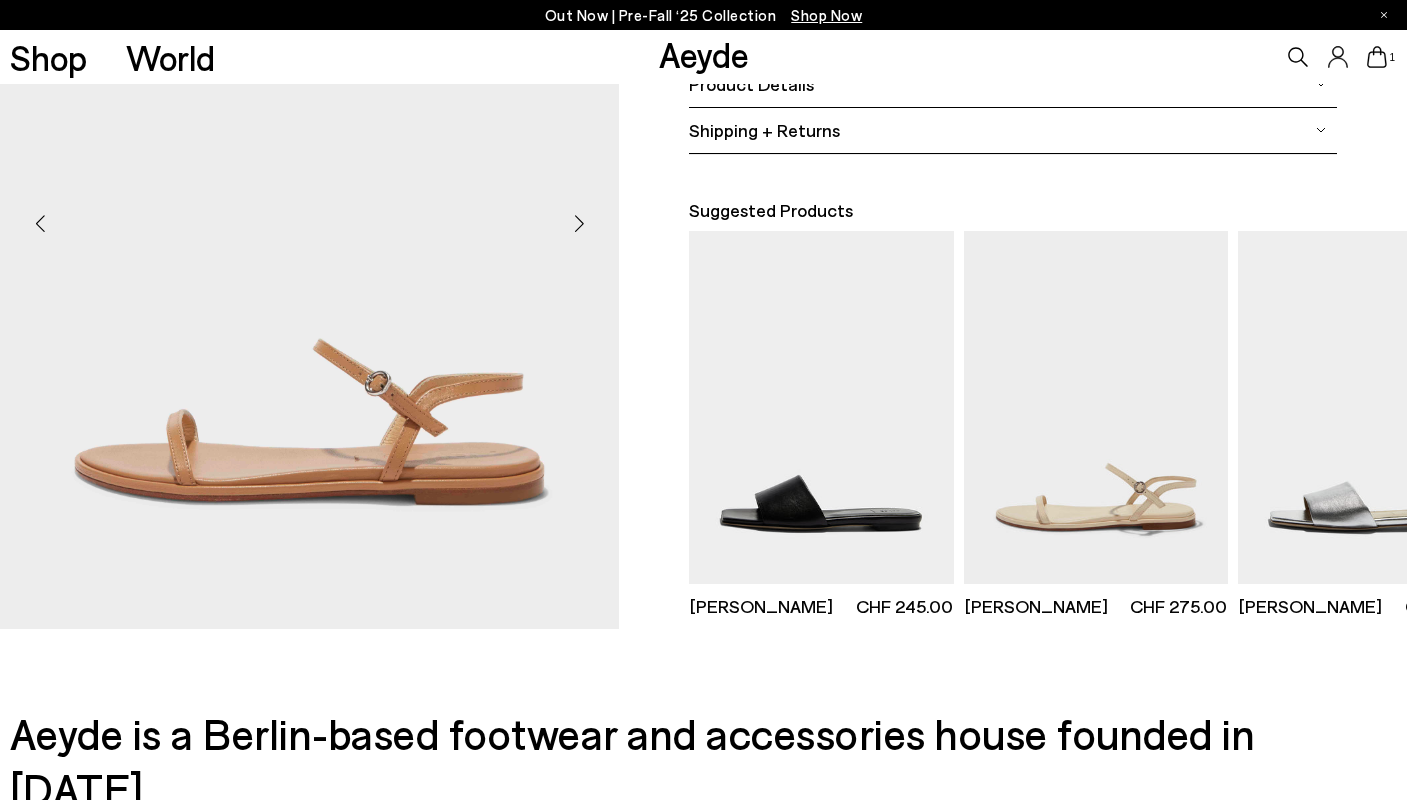 click at bounding box center (309, 215) 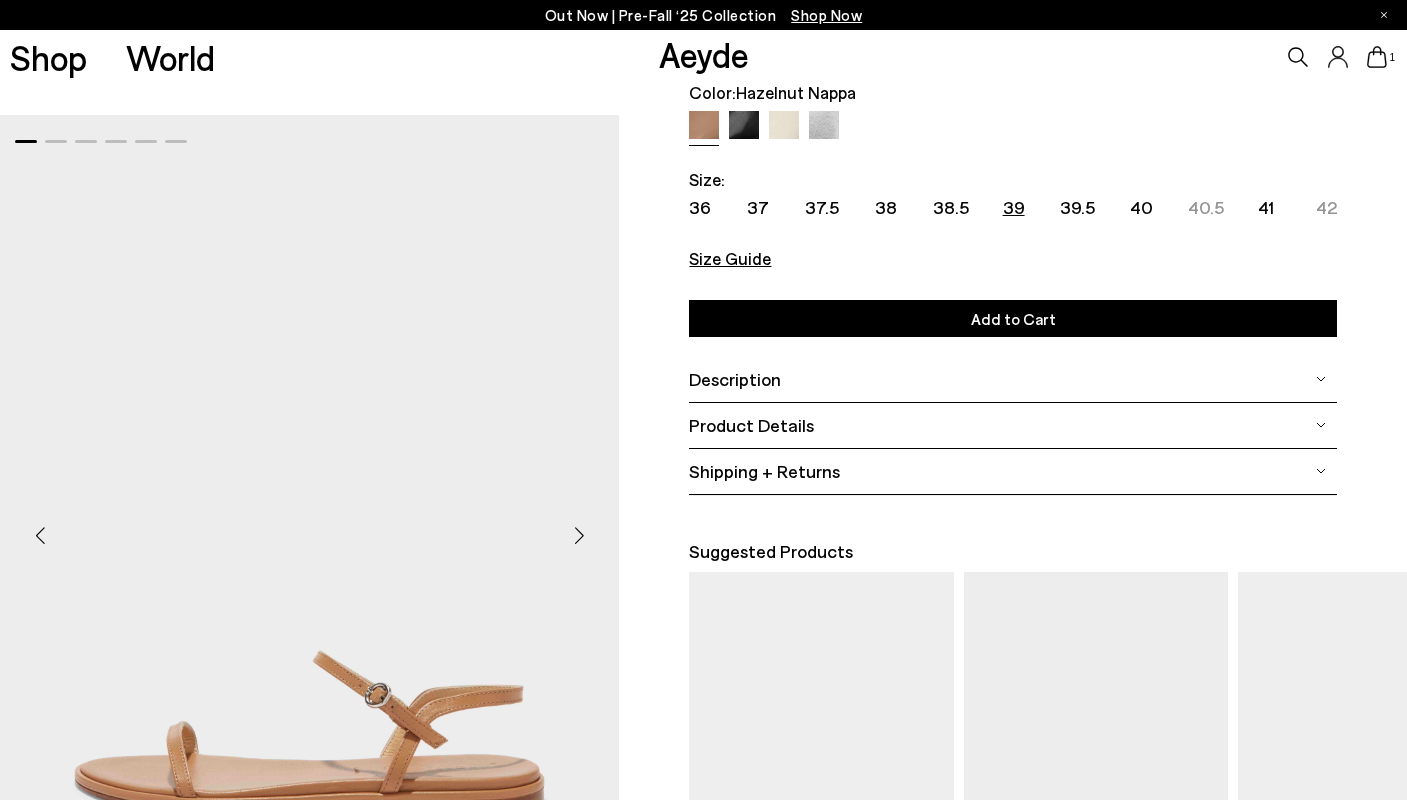 scroll, scrollTop: 127, scrollLeft: 0, axis: vertical 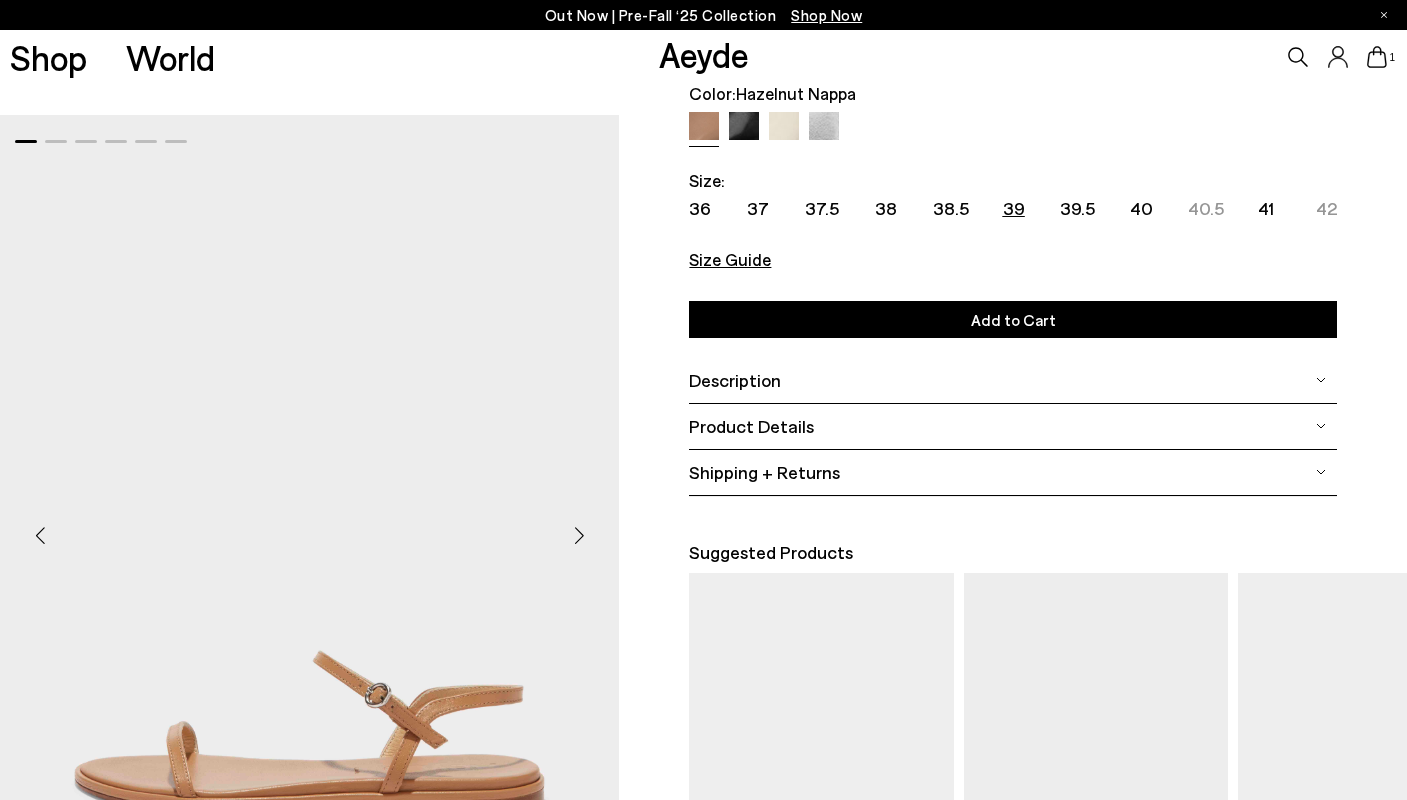 click on "39" at bounding box center [1014, 208] 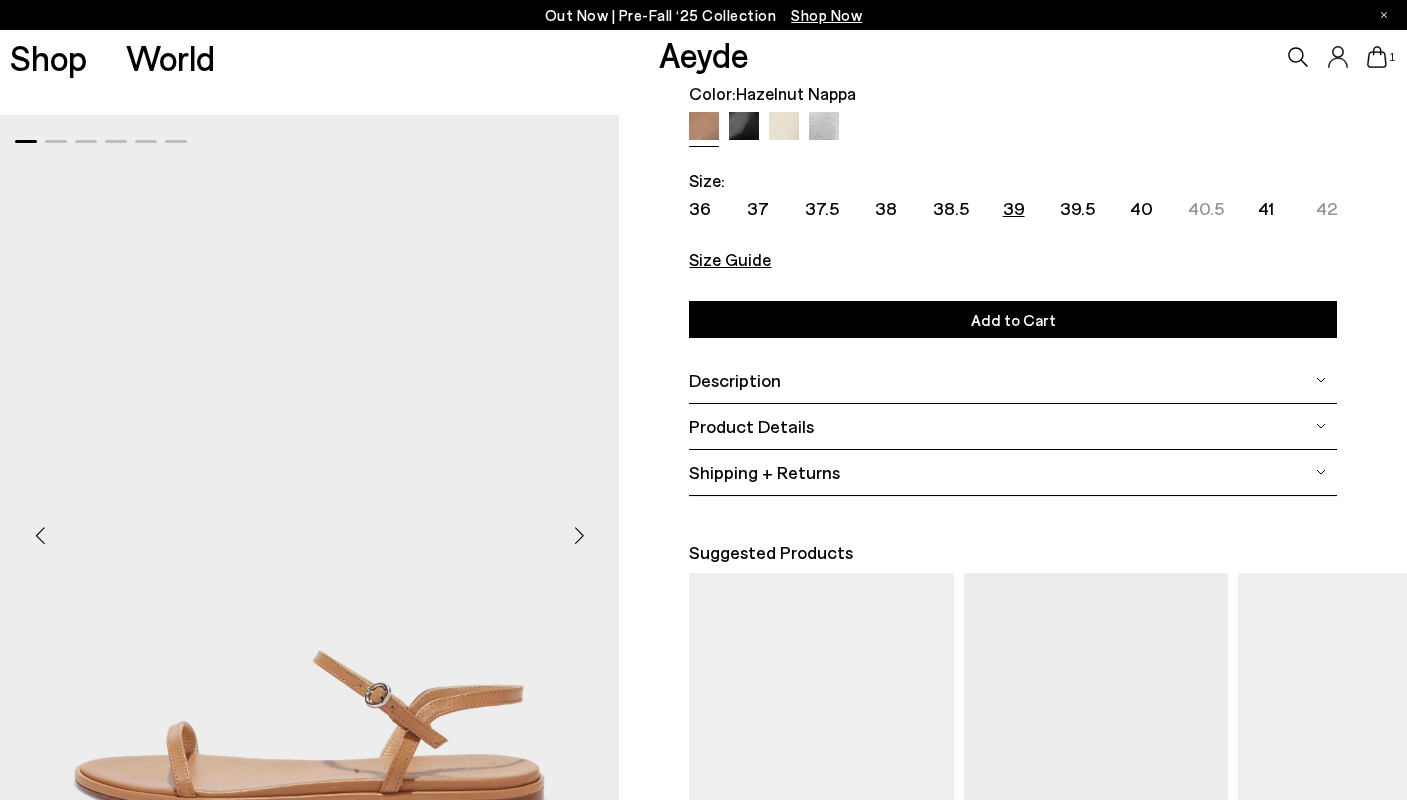 click on "Size Guide" at bounding box center (730, 259) 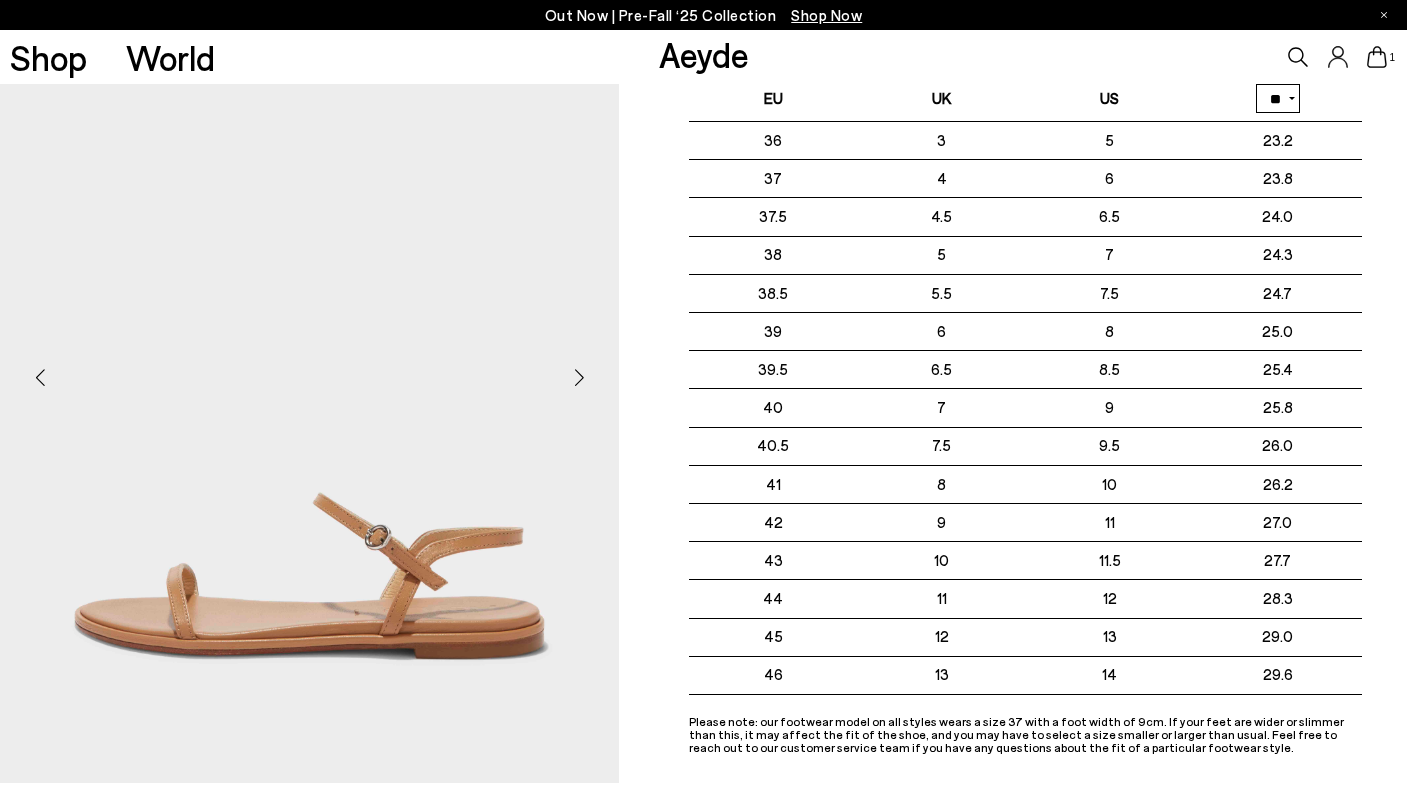 scroll, scrollTop: 0, scrollLeft: 0, axis: both 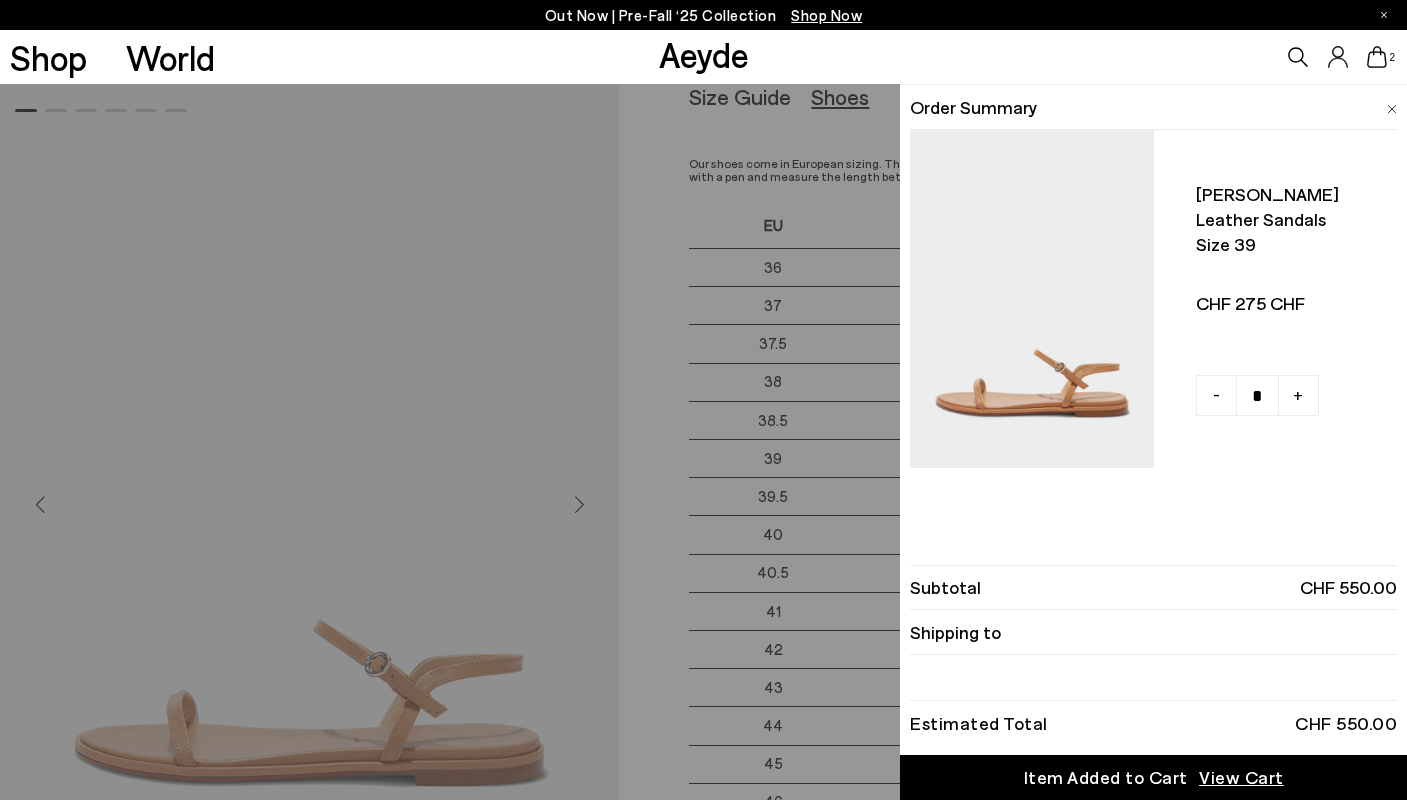 click on "-" at bounding box center [1216, 394] 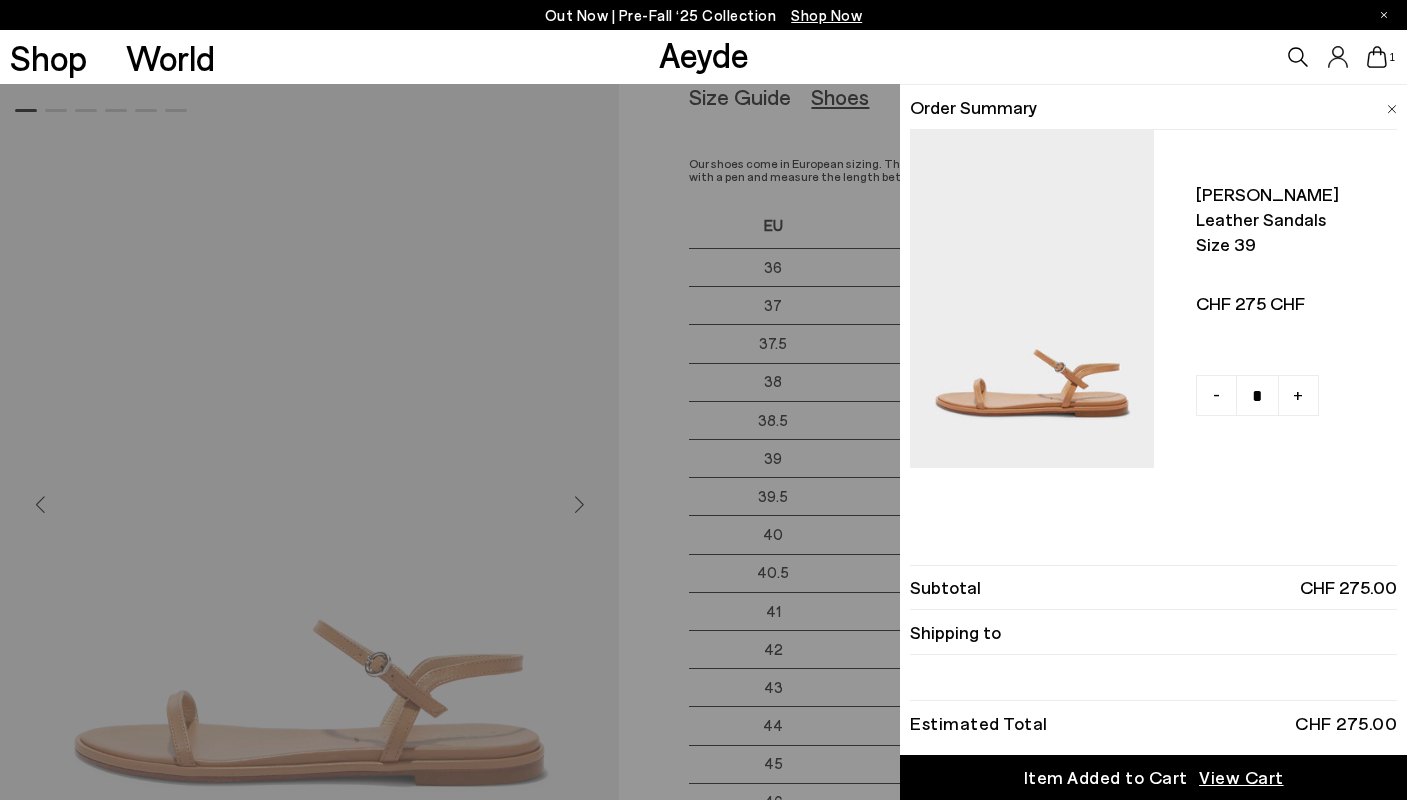 click at bounding box center (1392, 109) 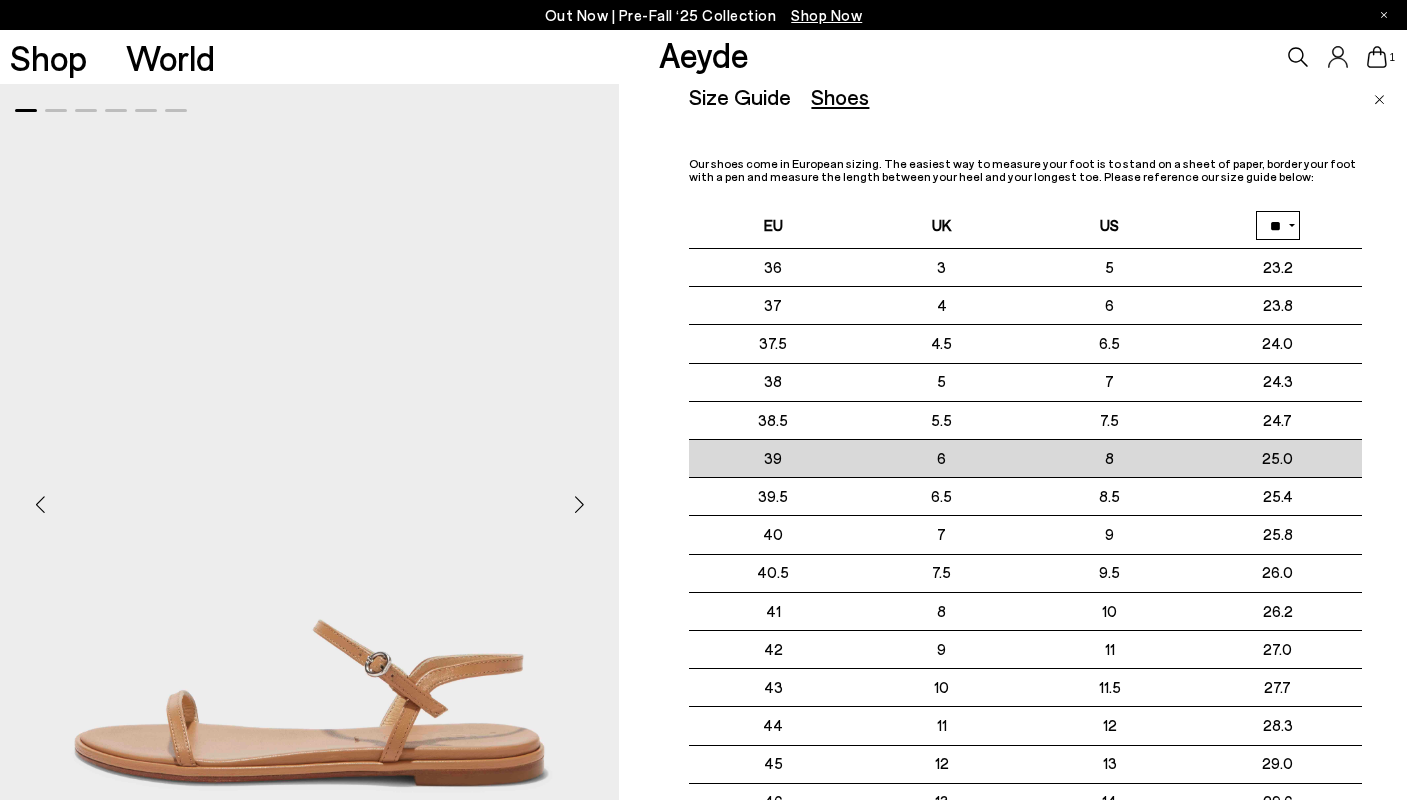 click on "25.0" at bounding box center [1278, 459] 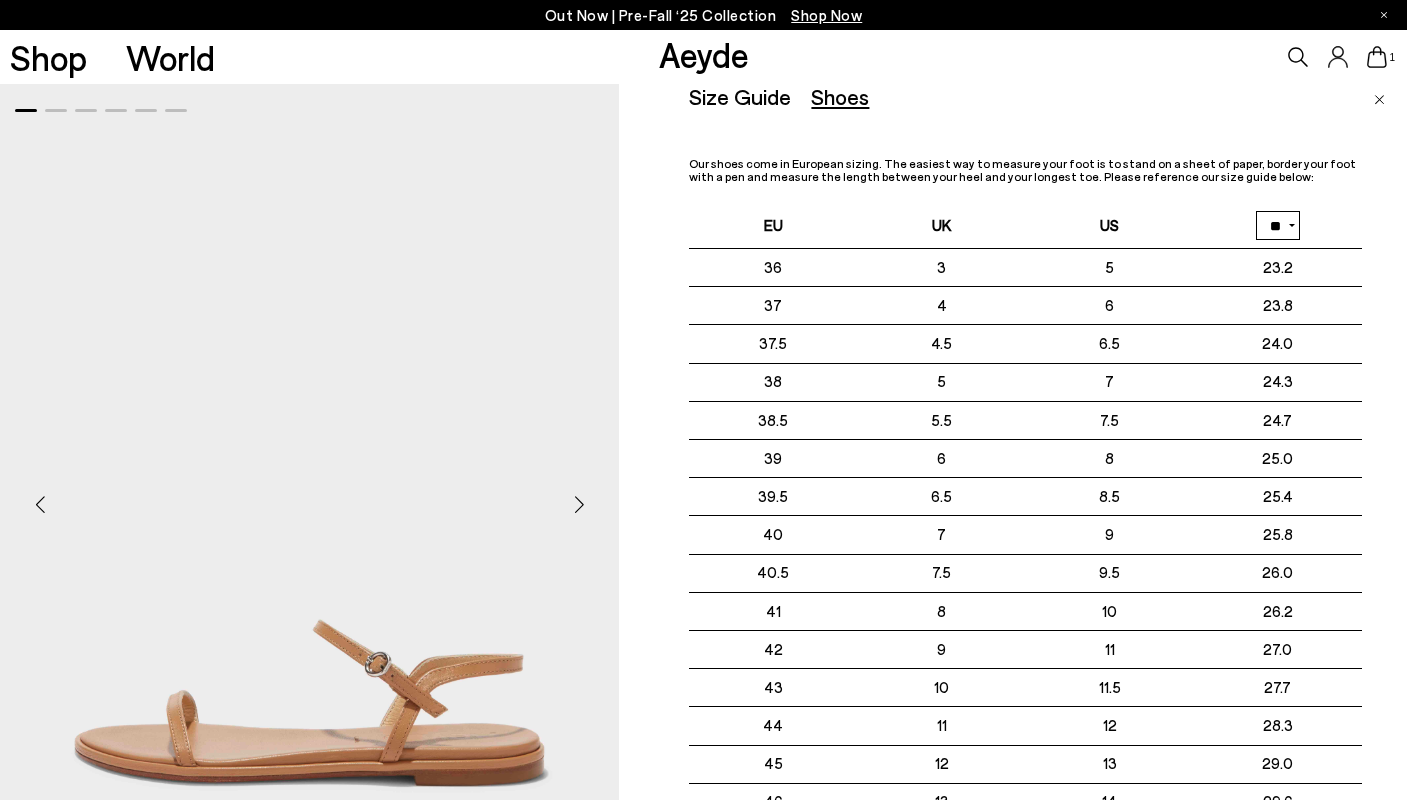 click at bounding box center (1379, 96) 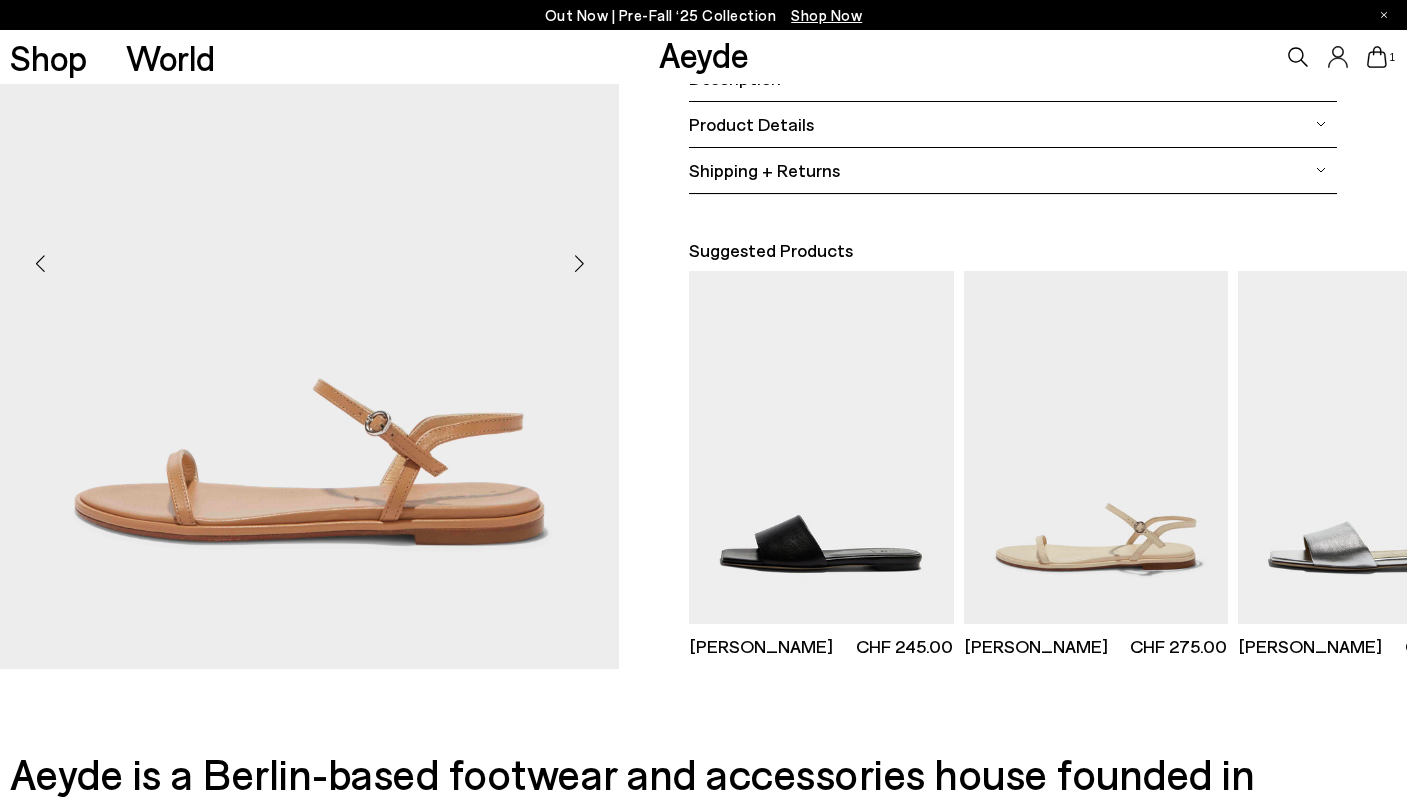 scroll, scrollTop: 447, scrollLeft: 0, axis: vertical 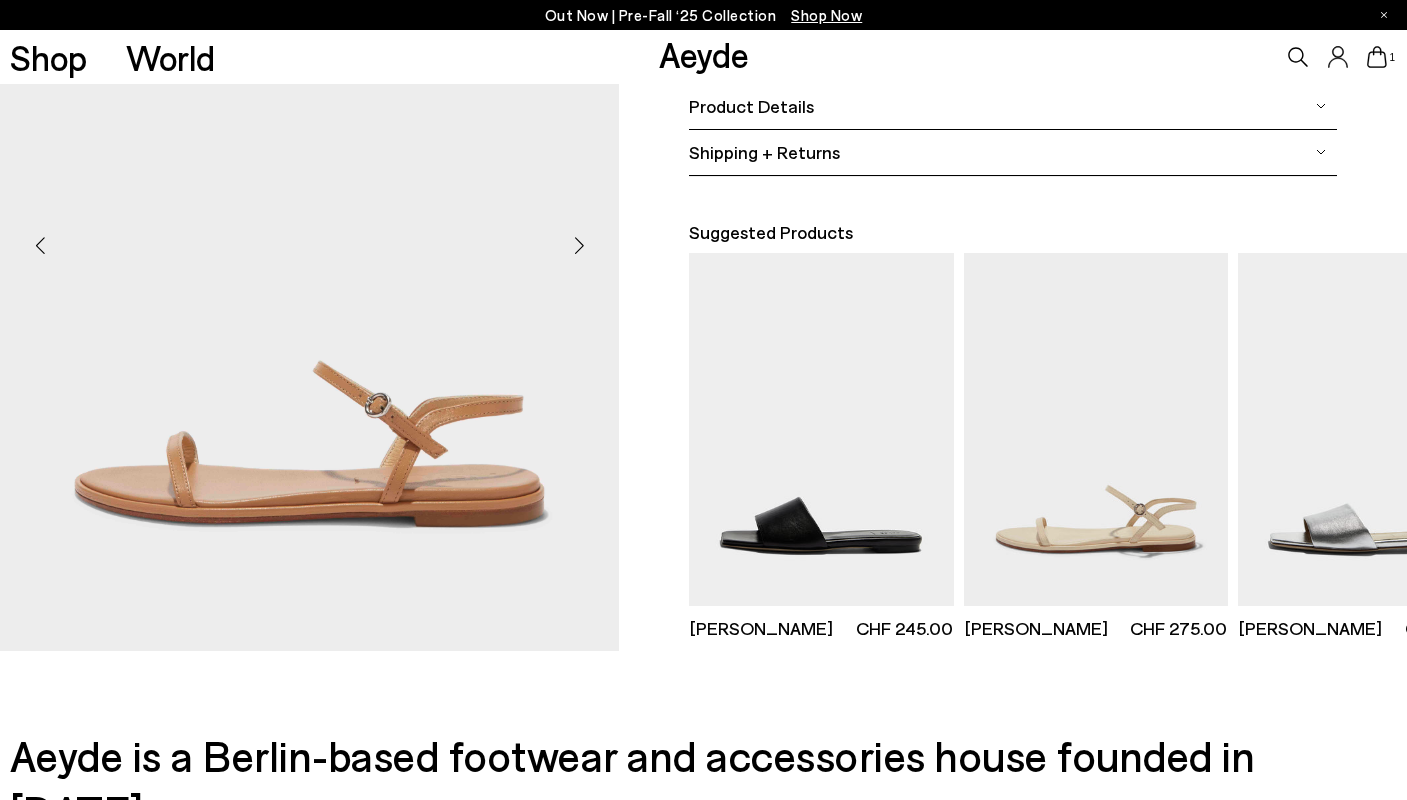 click on "Shipping + Returns" at bounding box center (1012, 152) 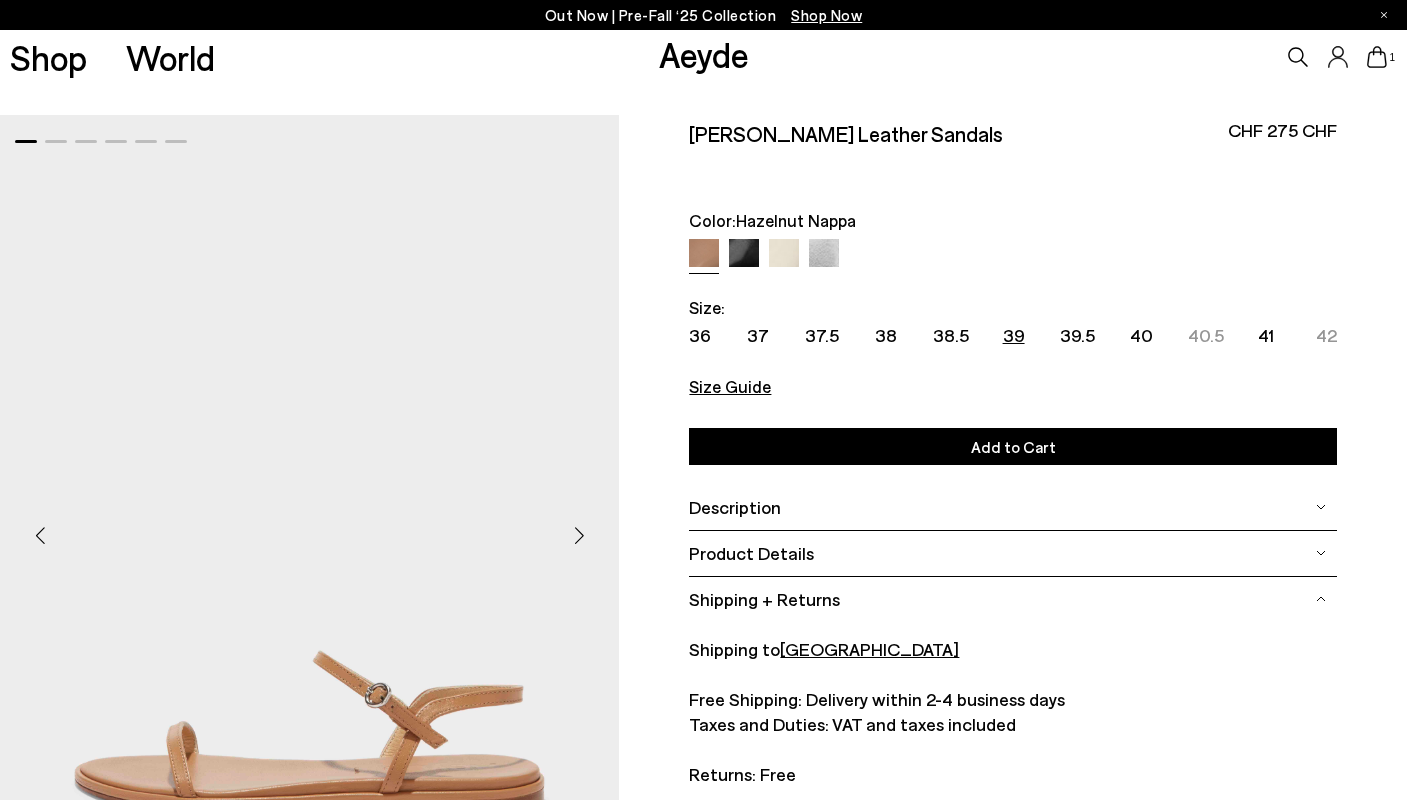 scroll, scrollTop: 0, scrollLeft: 0, axis: both 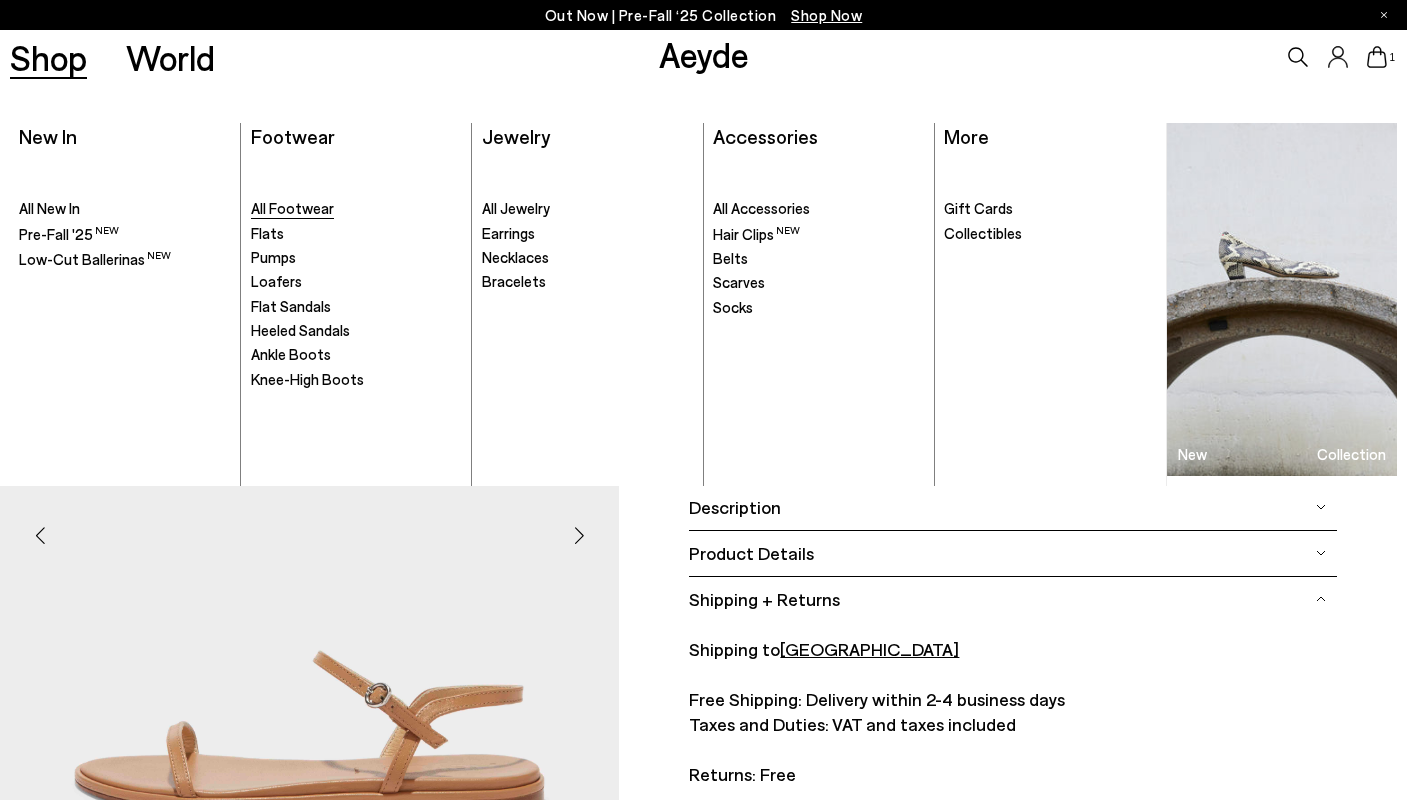 click on "All Footwear" at bounding box center (292, 208) 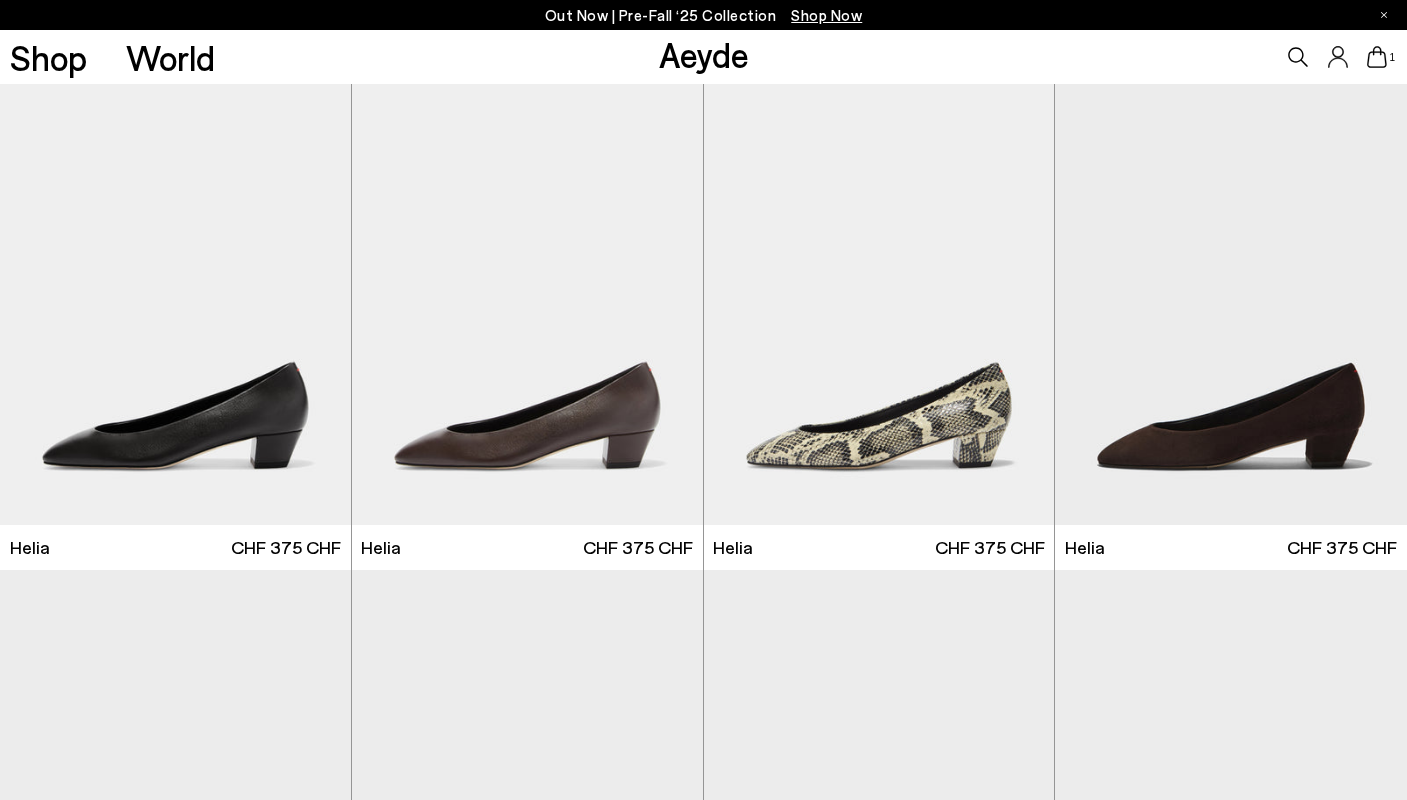 scroll, scrollTop: 0, scrollLeft: 0, axis: both 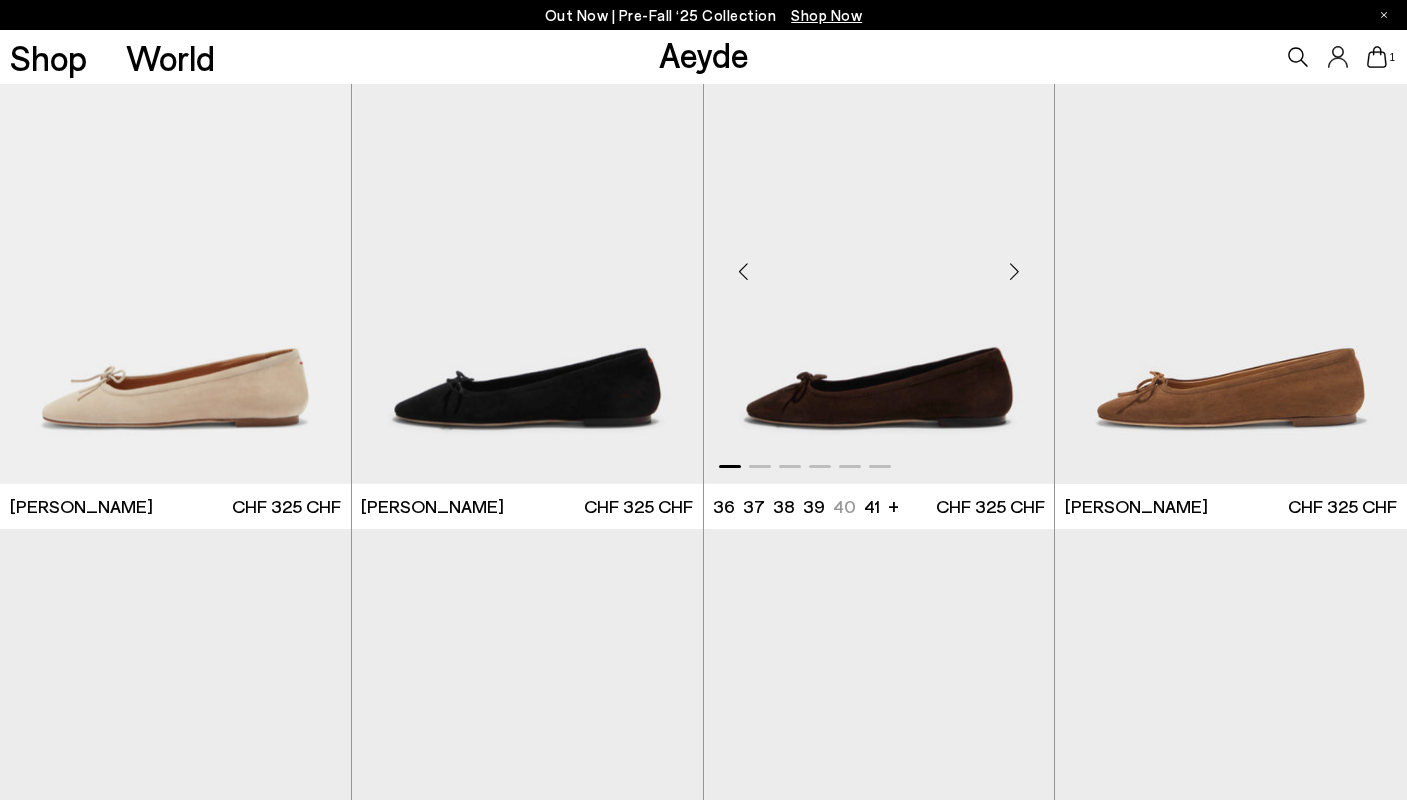 click at bounding box center [879, 263] 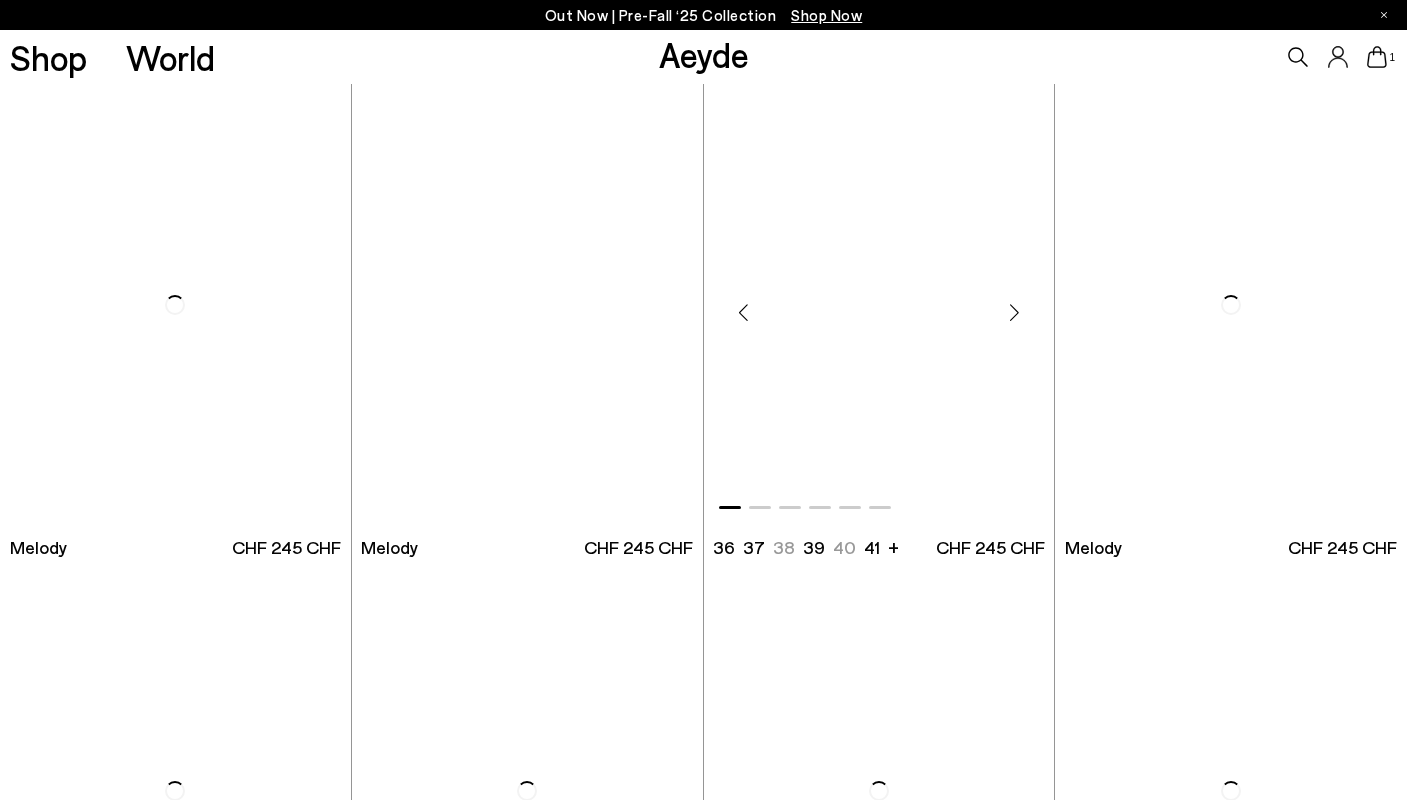 scroll, scrollTop: 18060, scrollLeft: 0, axis: vertical 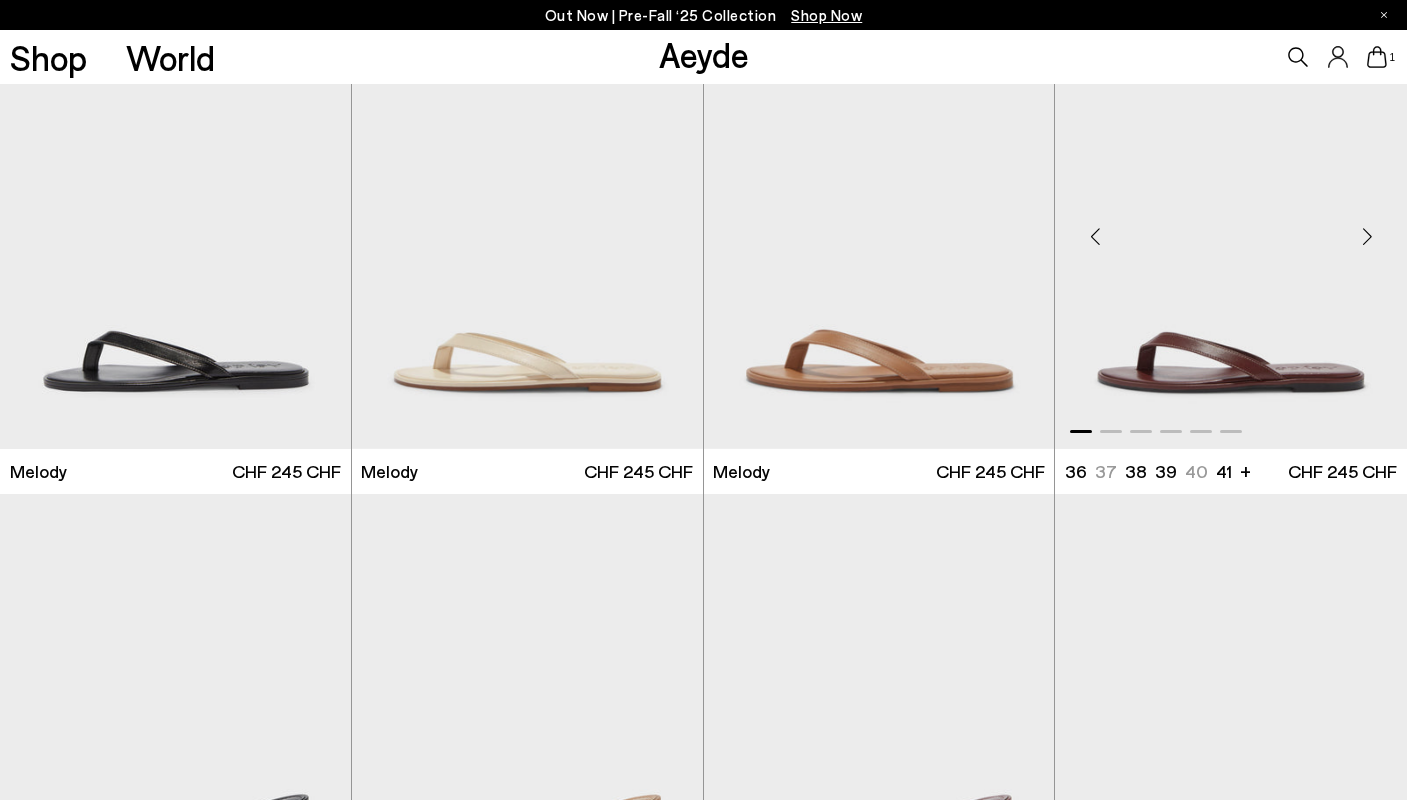 click at bounding box center (1367, 237) 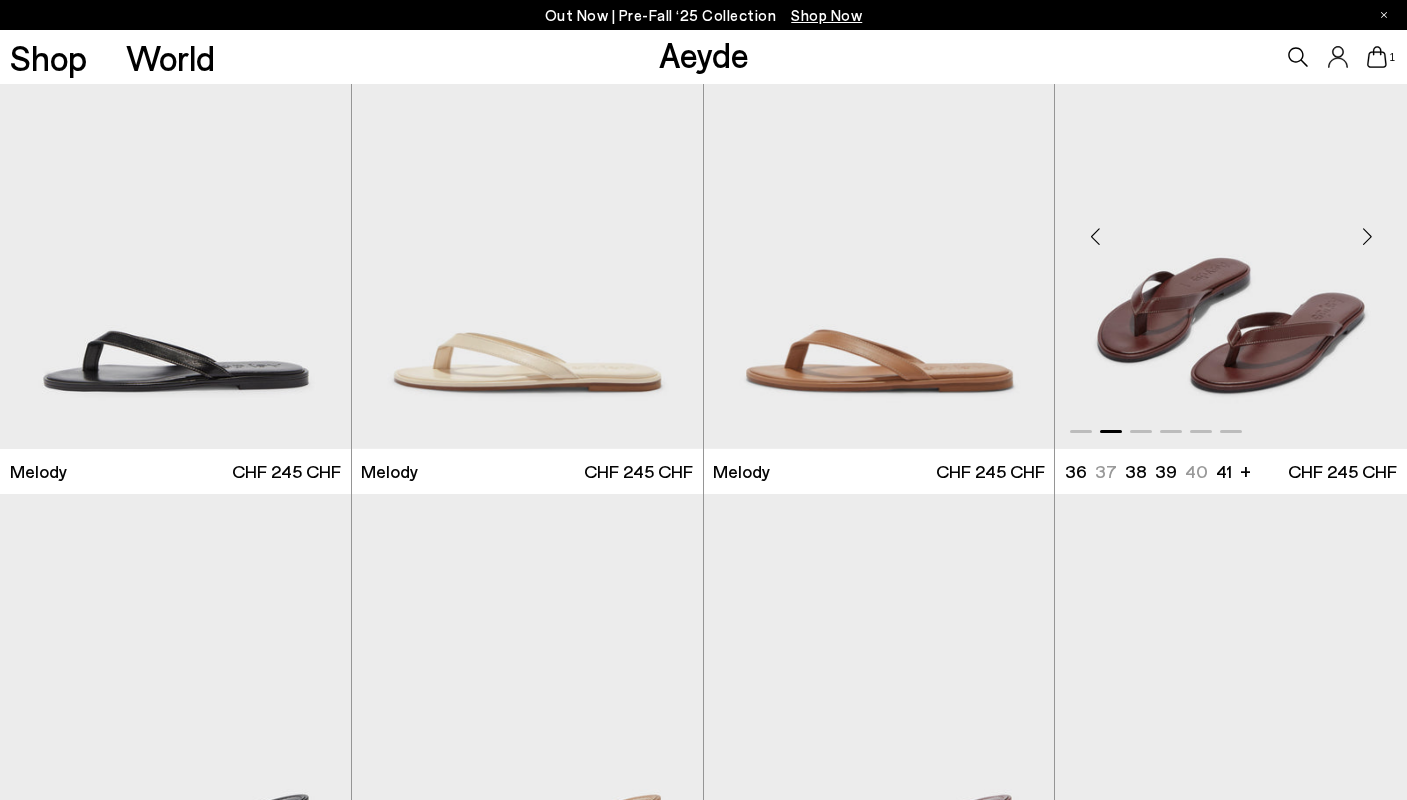click at bounding box center [1367, 237] 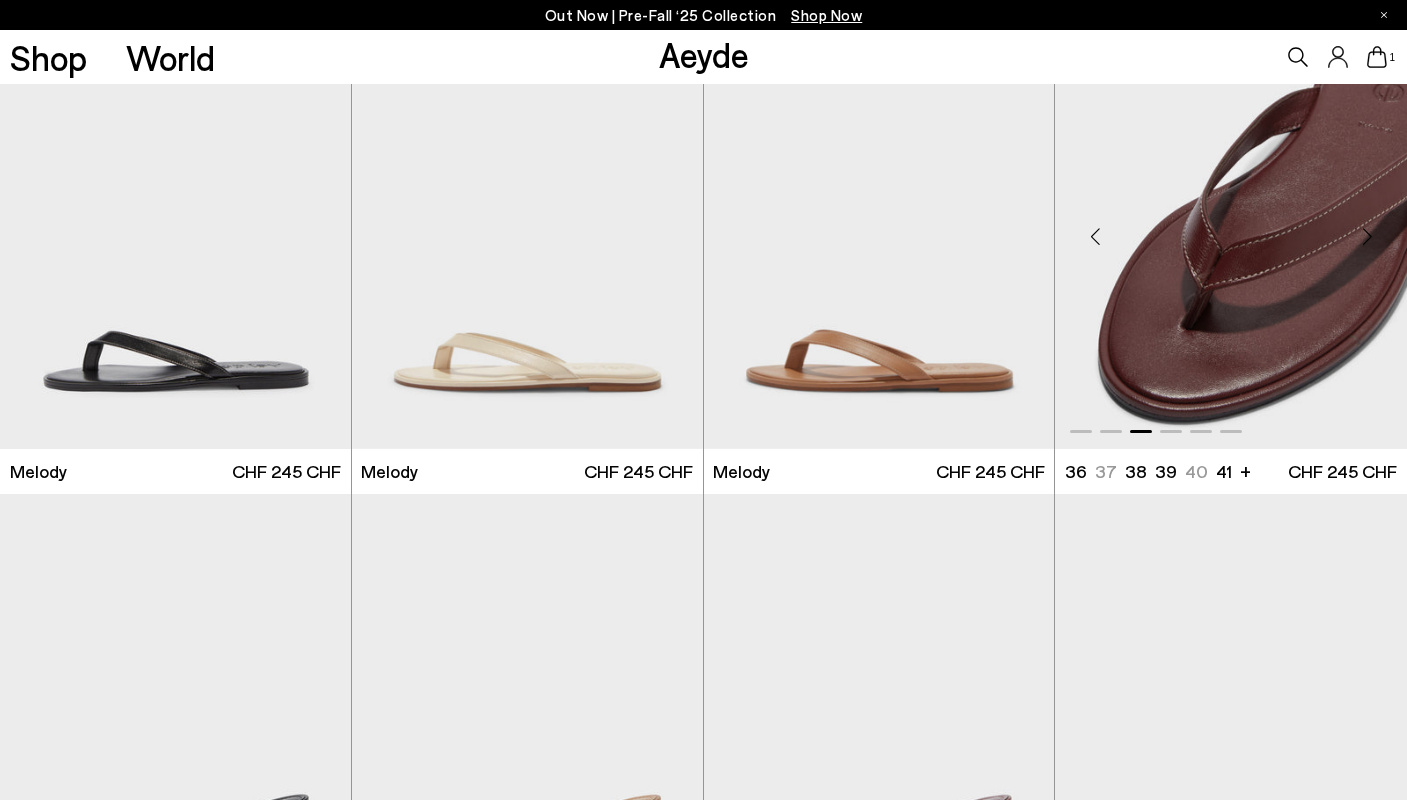 click at bounding box center (1367, 237) 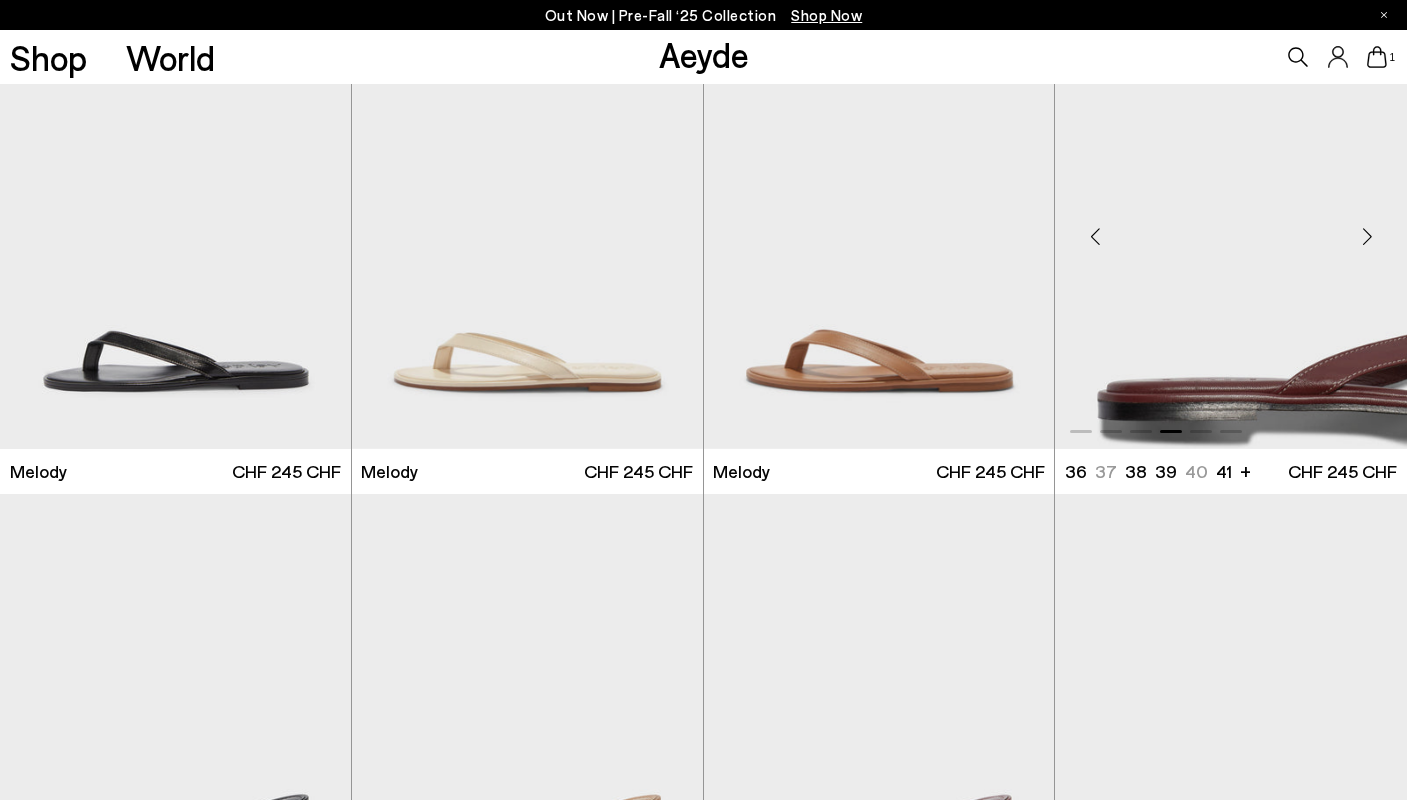 click at bounding box center [1367, 237] 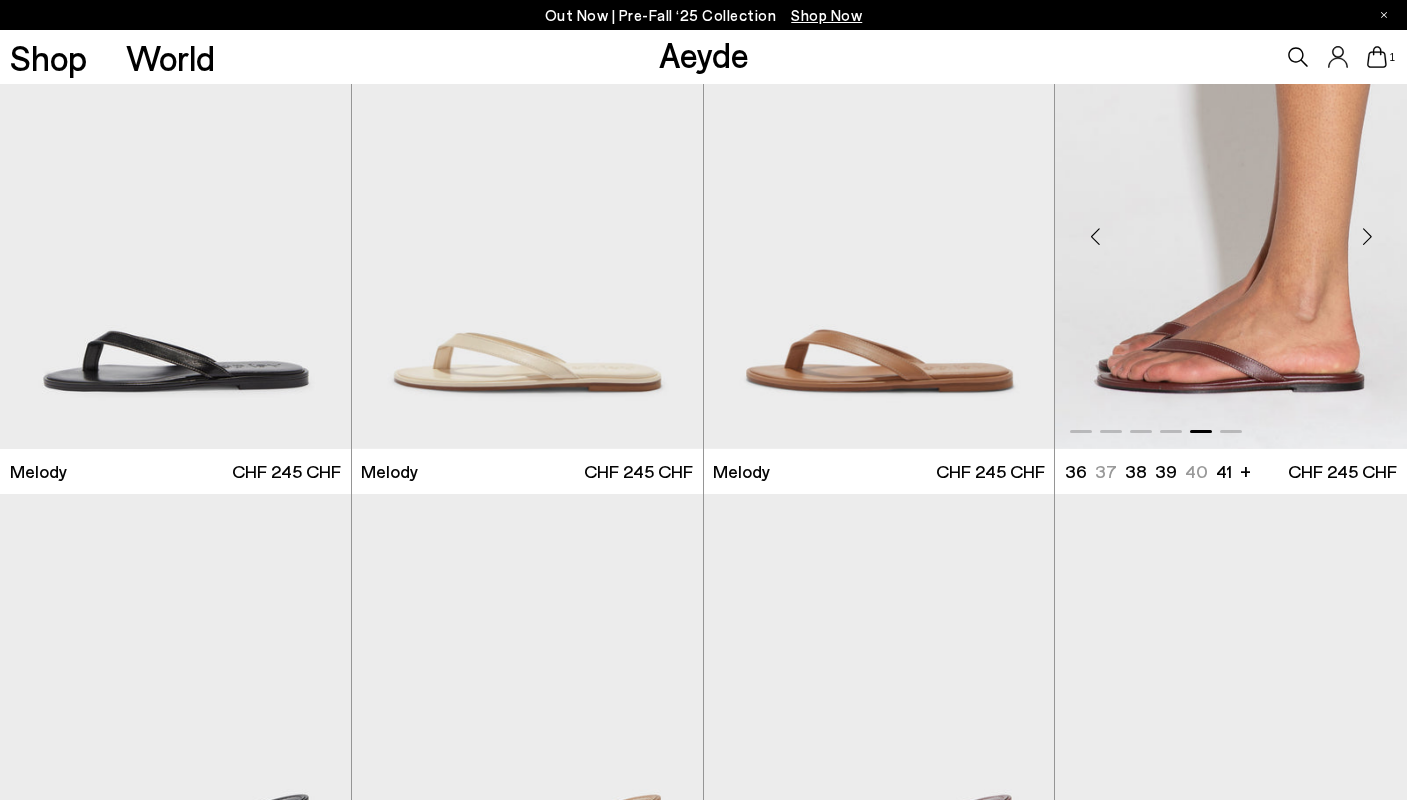 click at bounding box center [1367, 237] 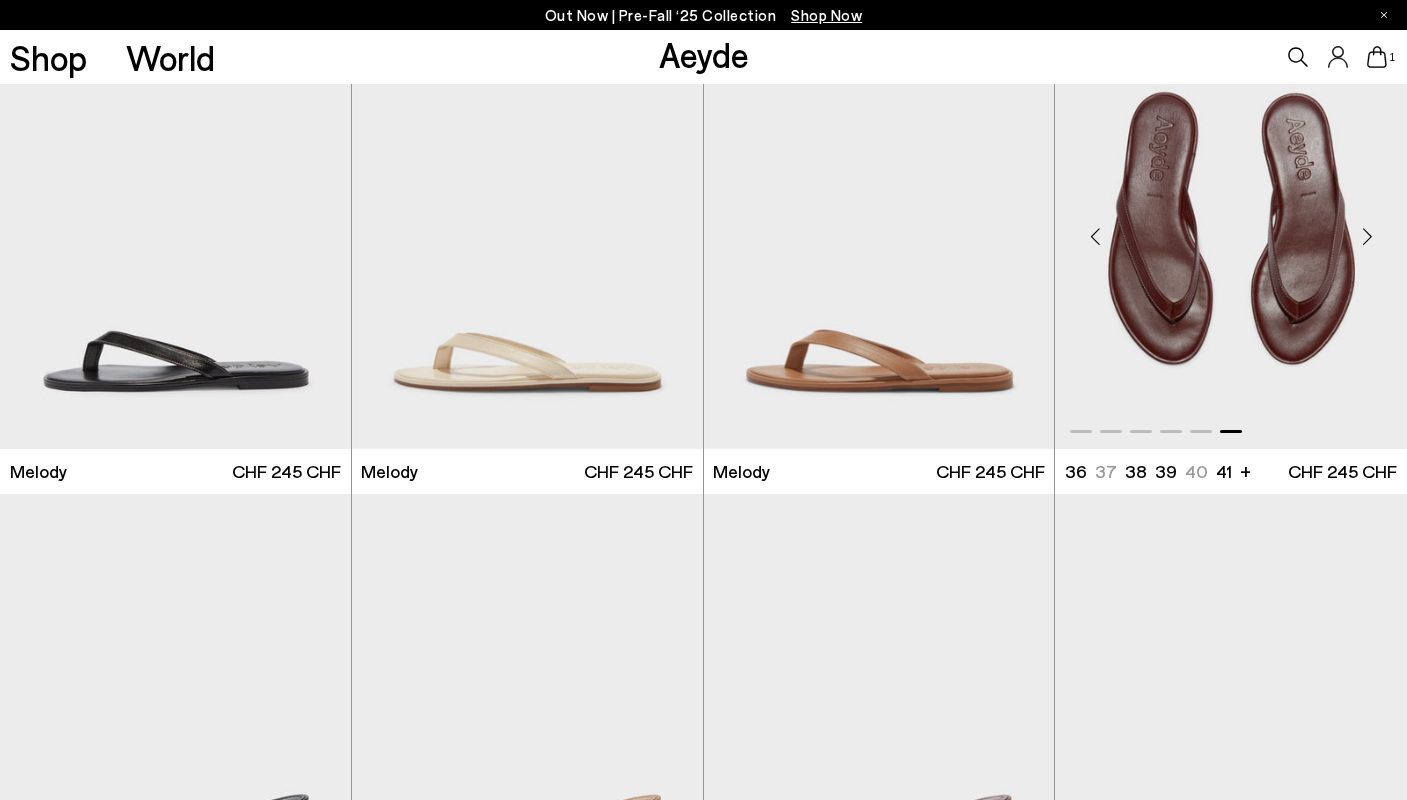 click at bounding box center (1367, 237) 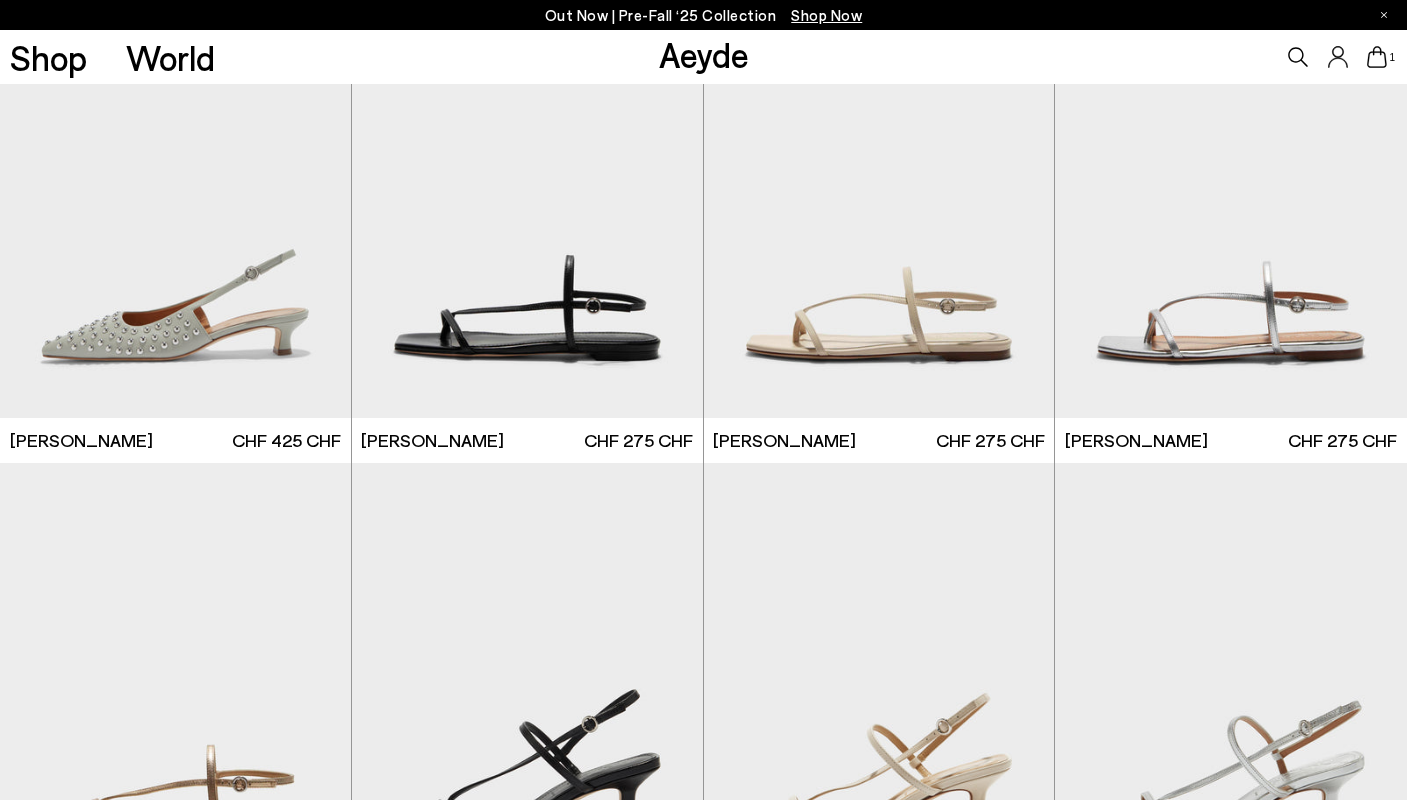 scroll, scrollTop: 19581, scrollLeft: 0, axis: vertical 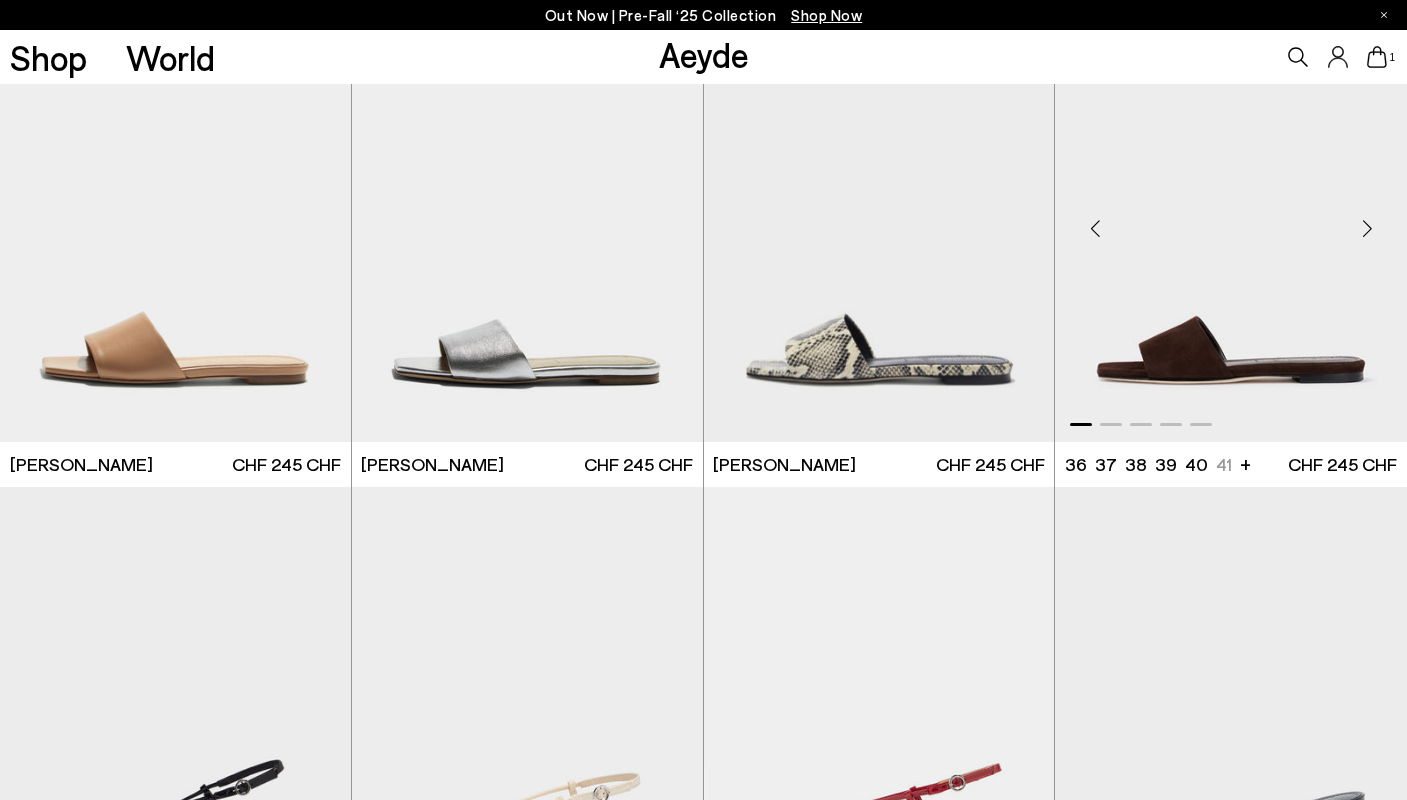 click at bounding box center (1367, 229) 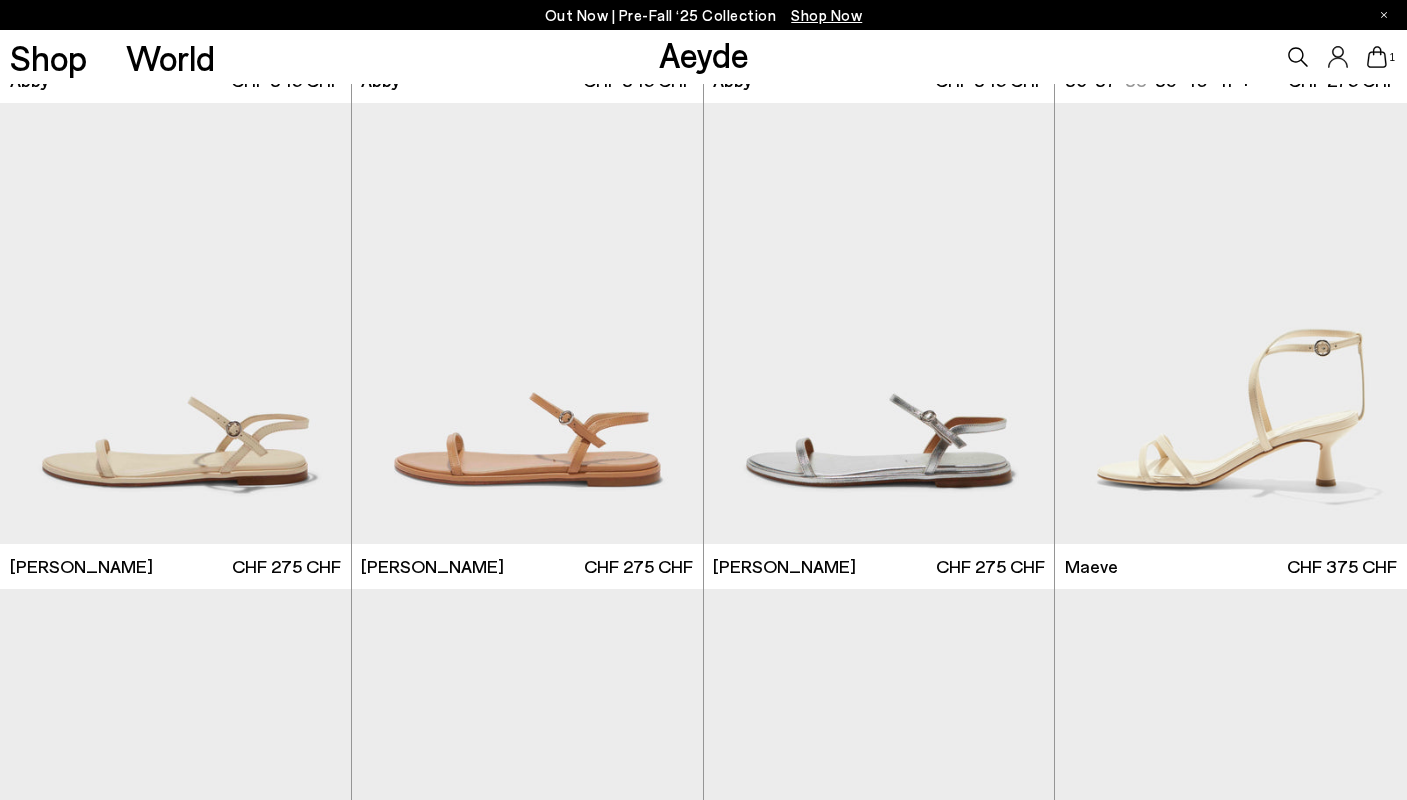 scroll, scrollTop: 23800, scrollLeft: 0, axis: vertical 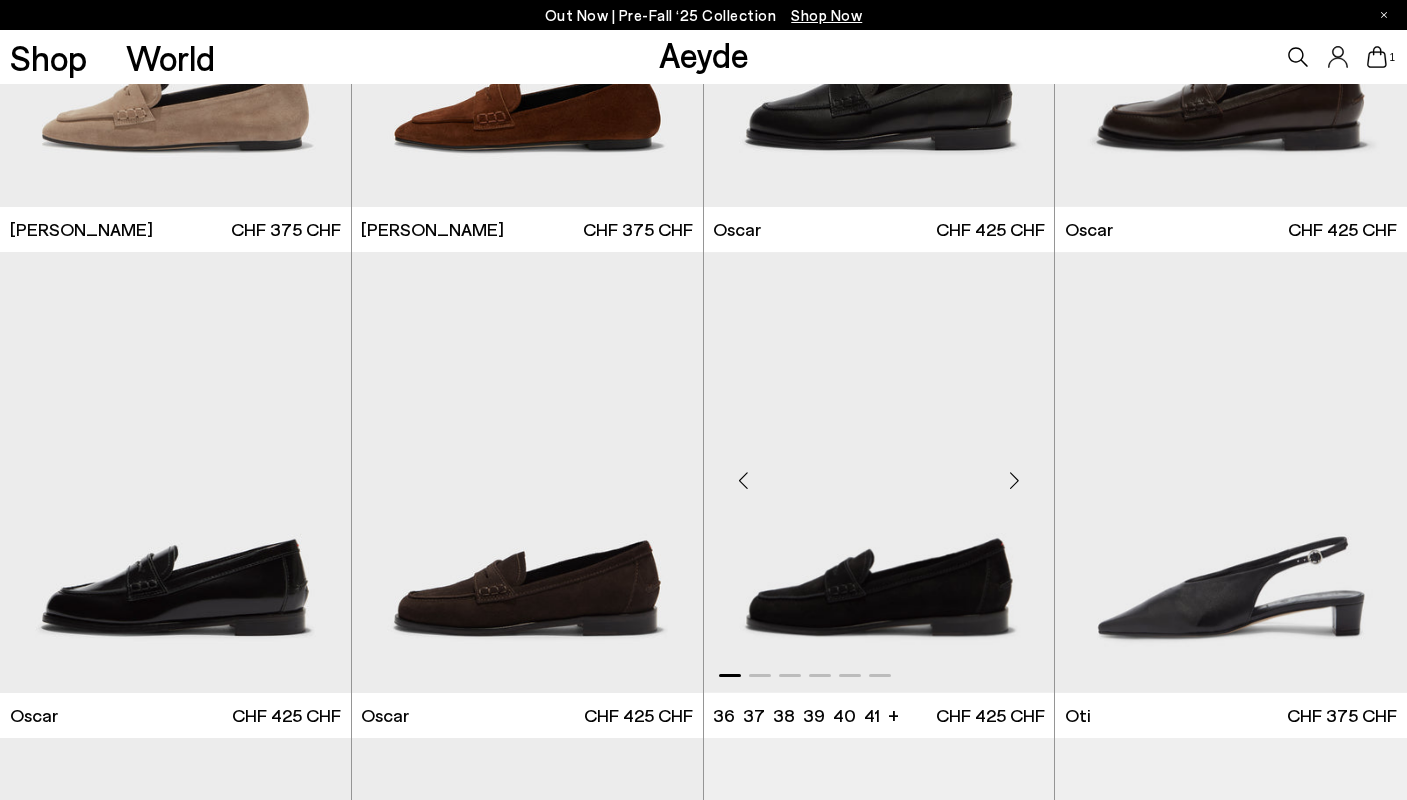 click at bounding box center [1014, 480] 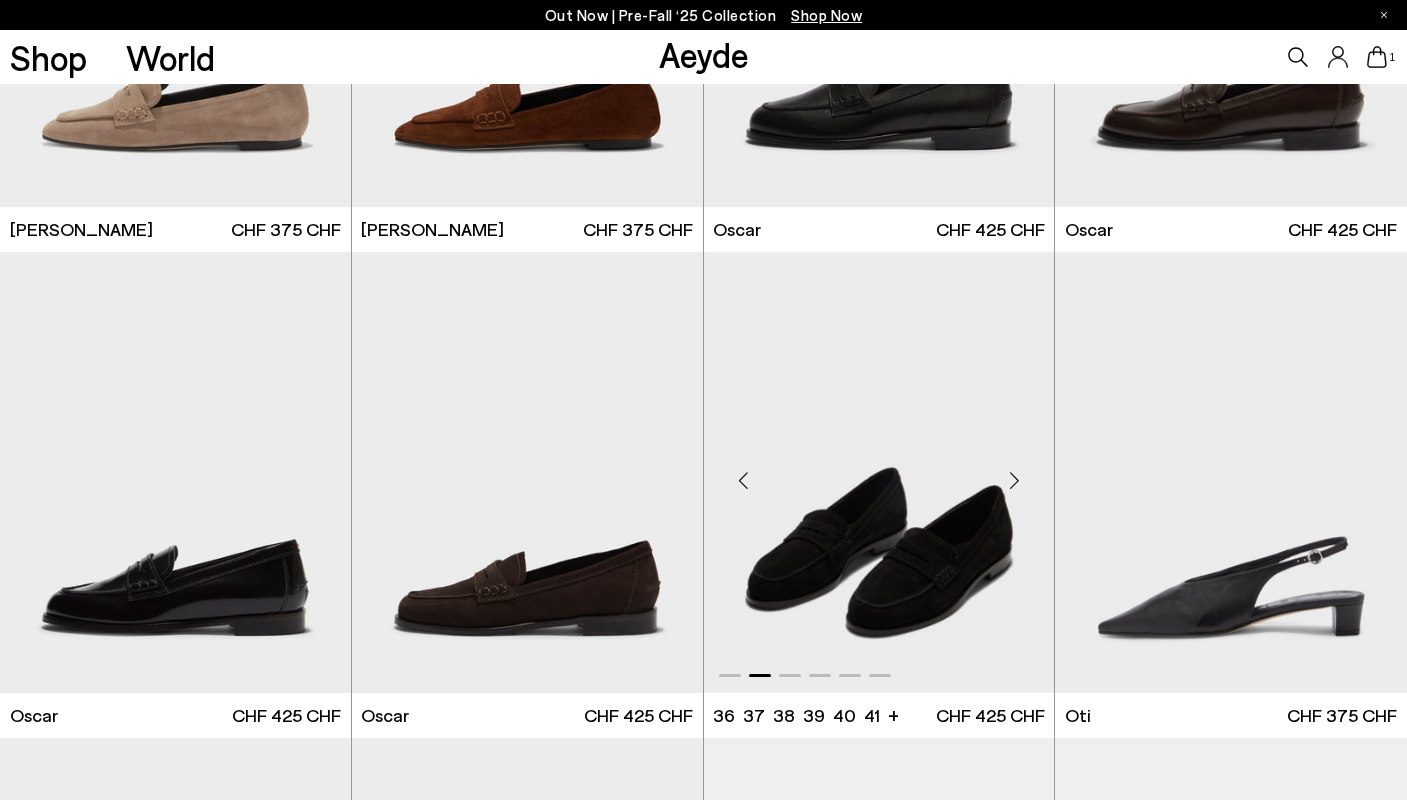 click at bounding box center [1014, 480] 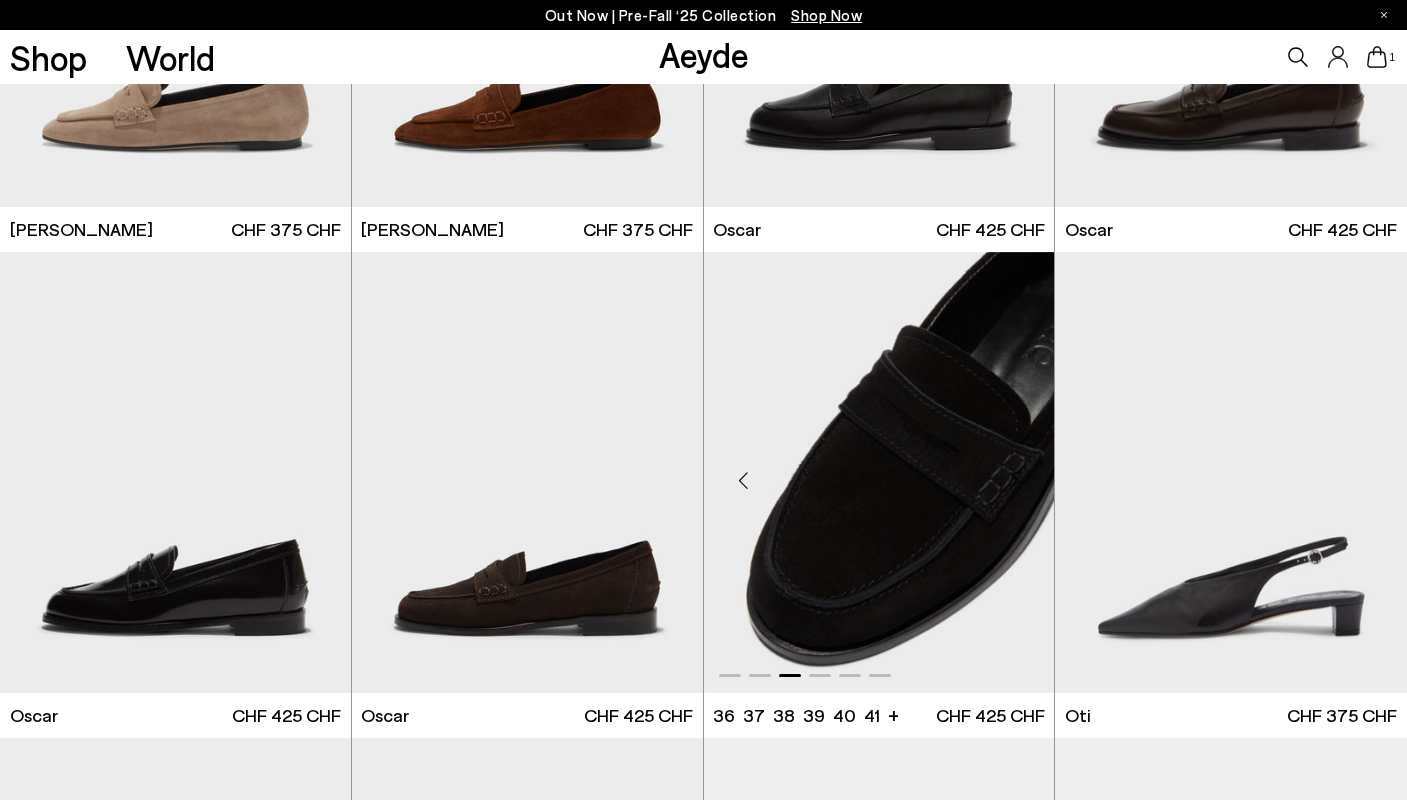 click at bounding box center [1014, 480] 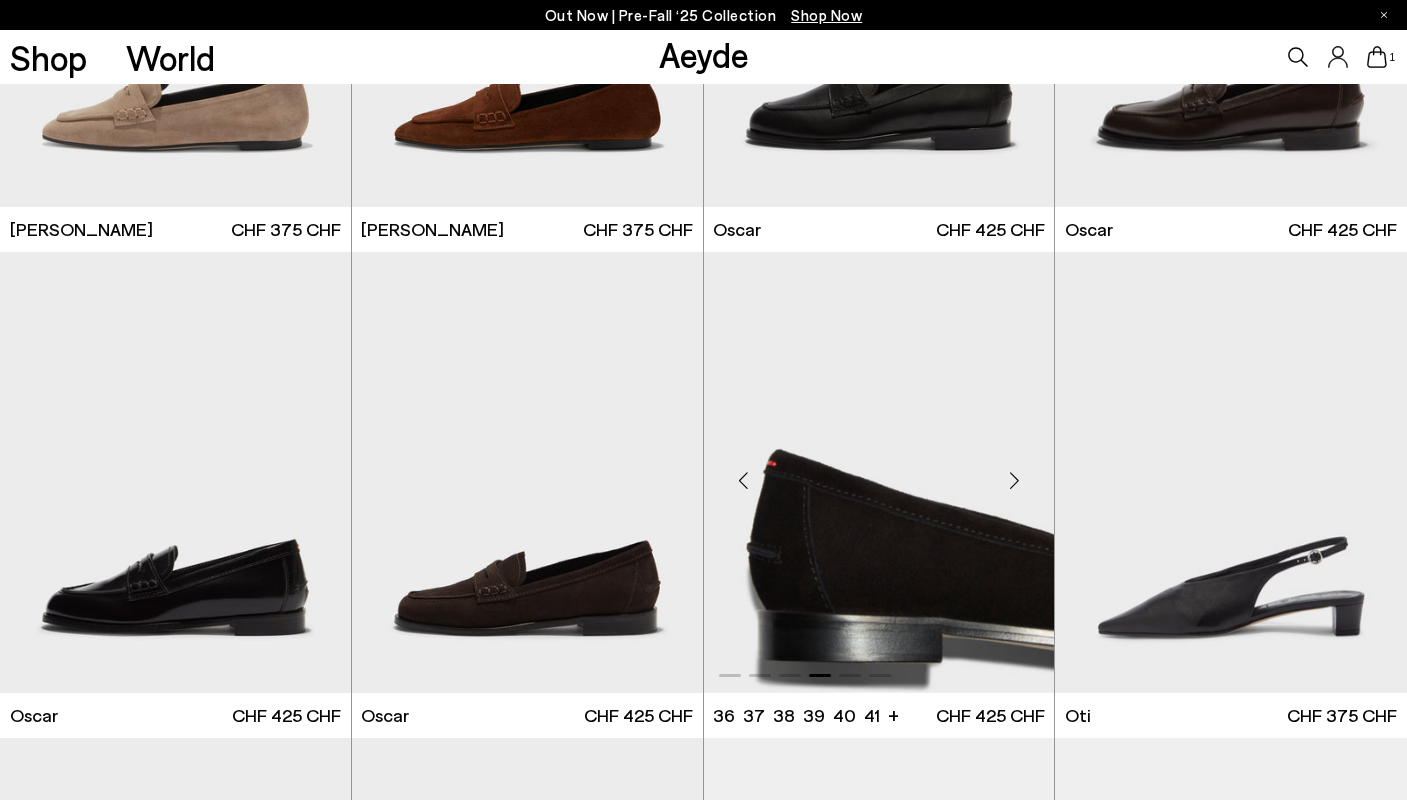 click at bounding box center (1014, 480) 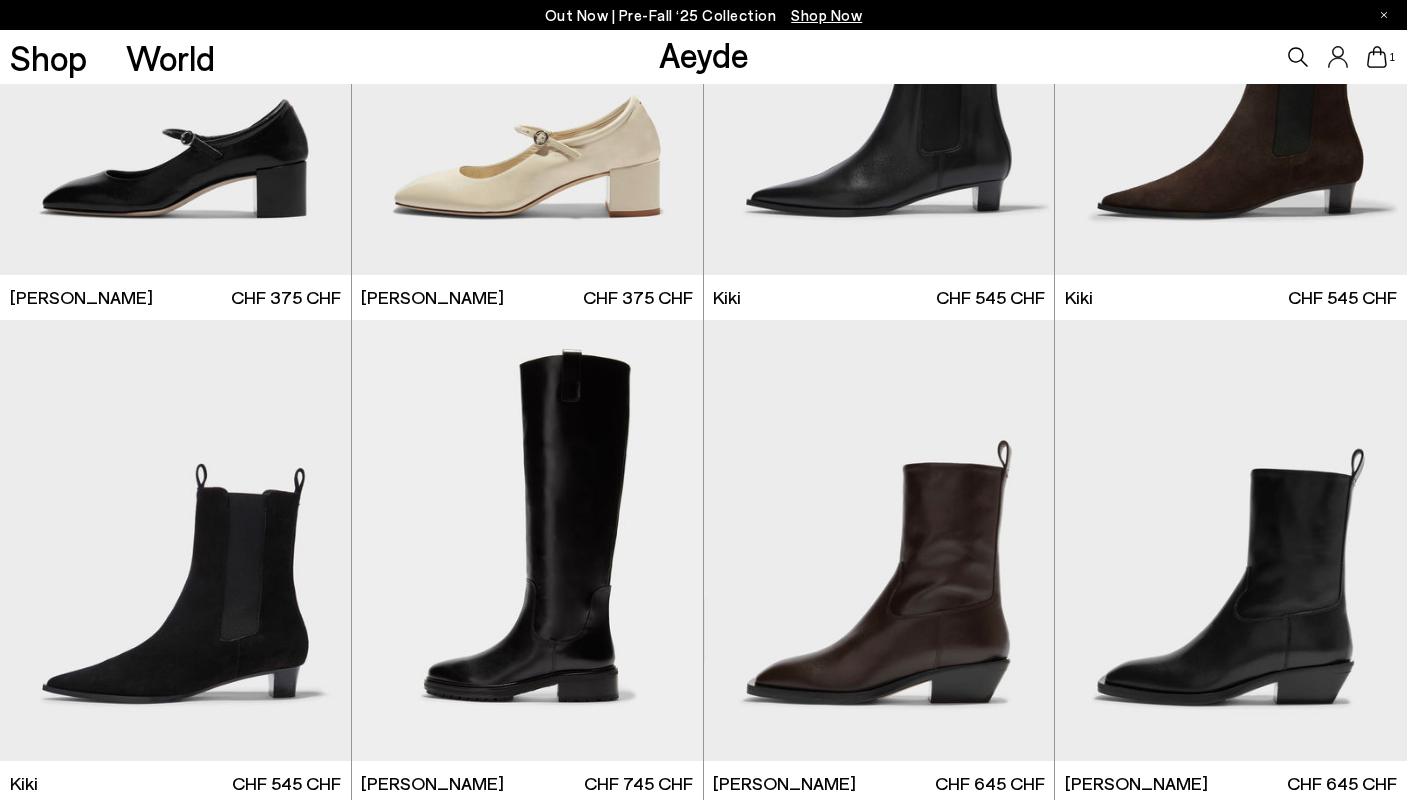 scroll, scrollTop: 29424, scrollLeft: 0, axis: vertical 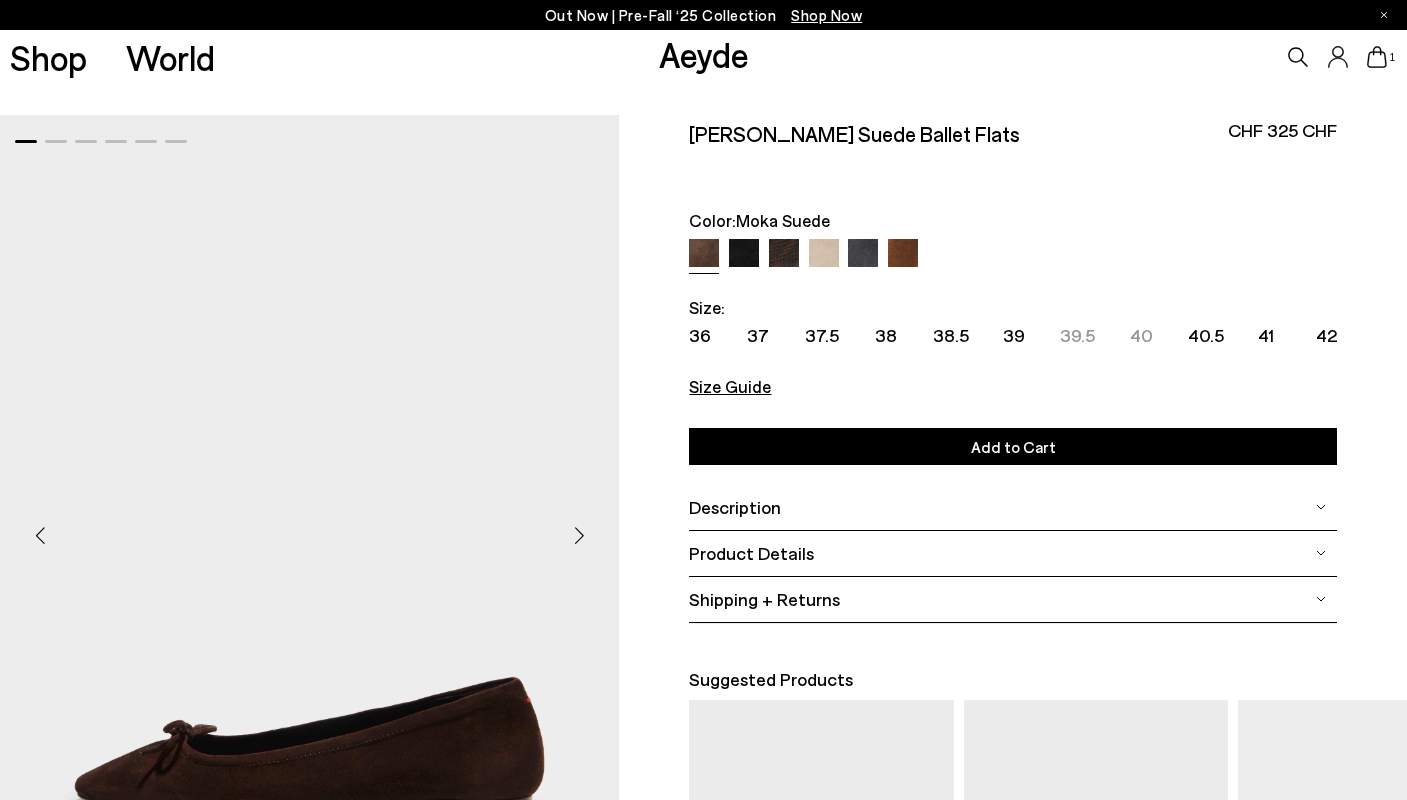 click at bounding box center [579, 536] 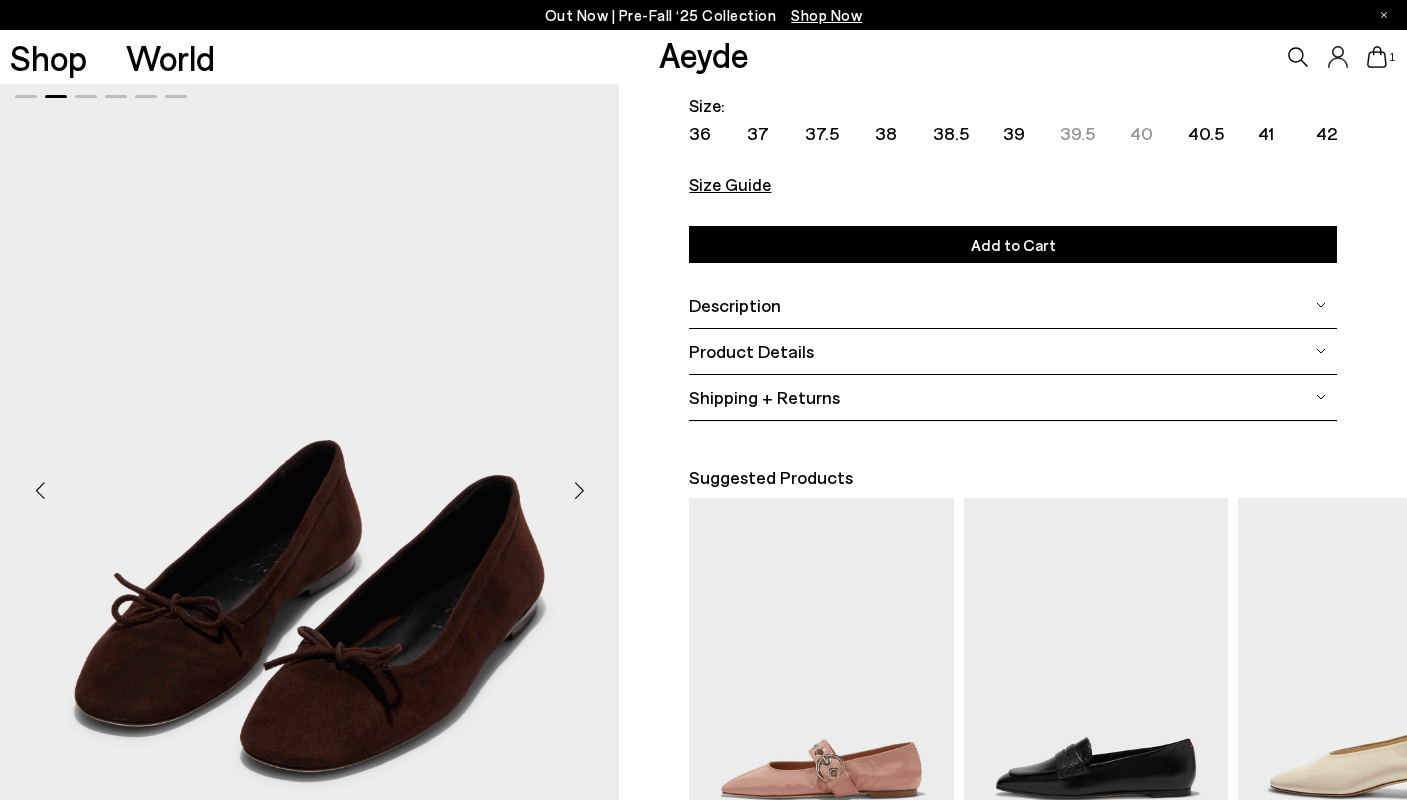 scroll, scrollTop: 213, scrollLeft: 0, axis: vertical 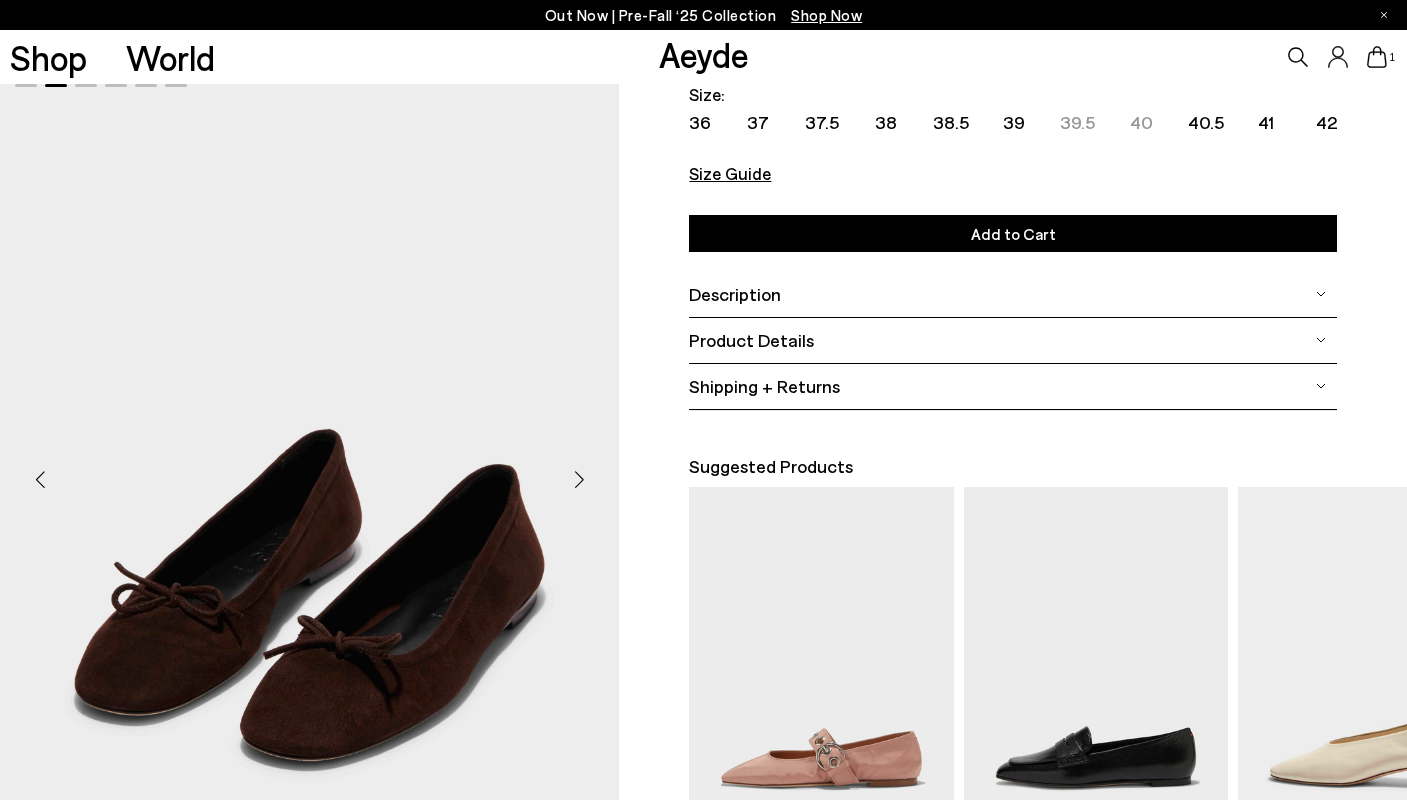 click at bounding box center [579, 480] 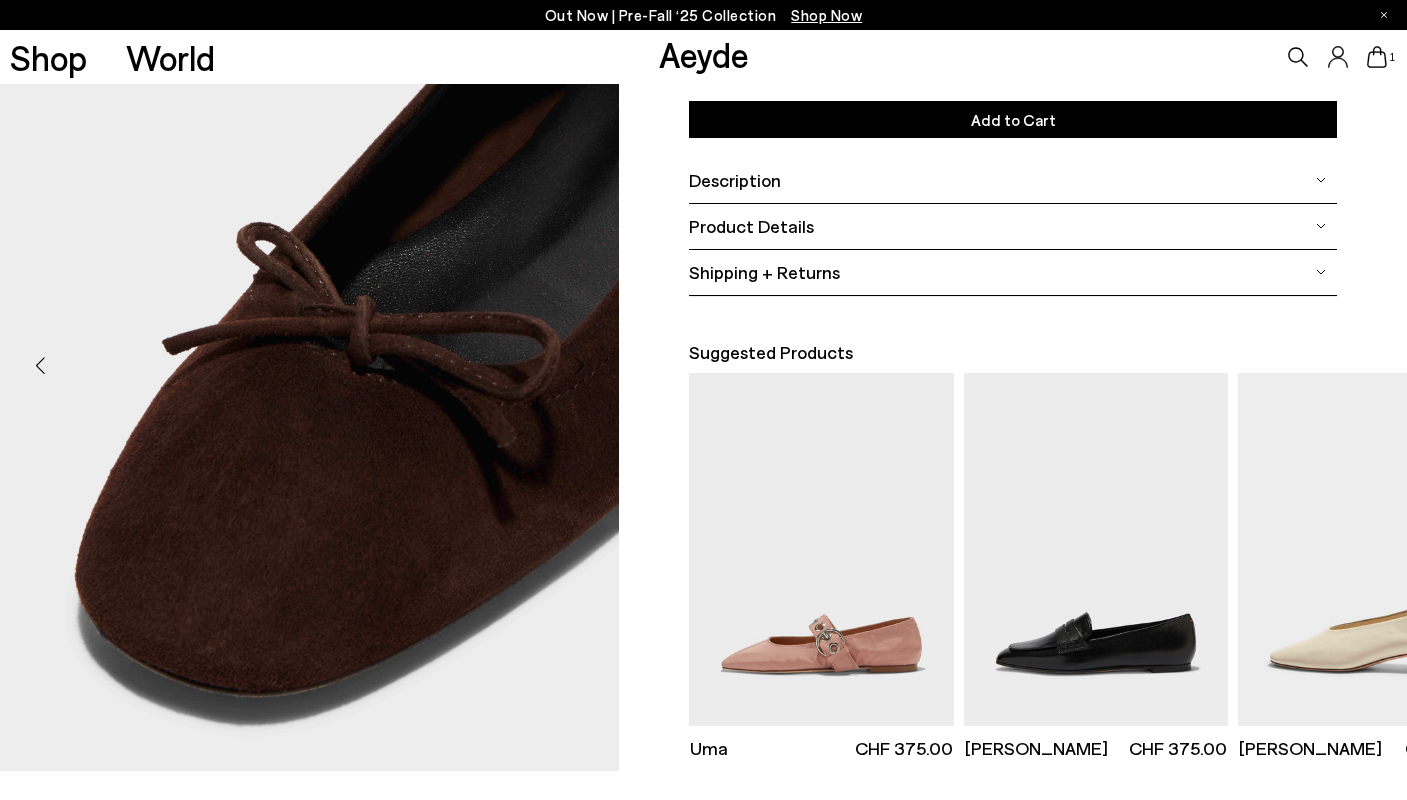 scroll, scrollTop: 330, scrollLeft: 0, axis: vertical 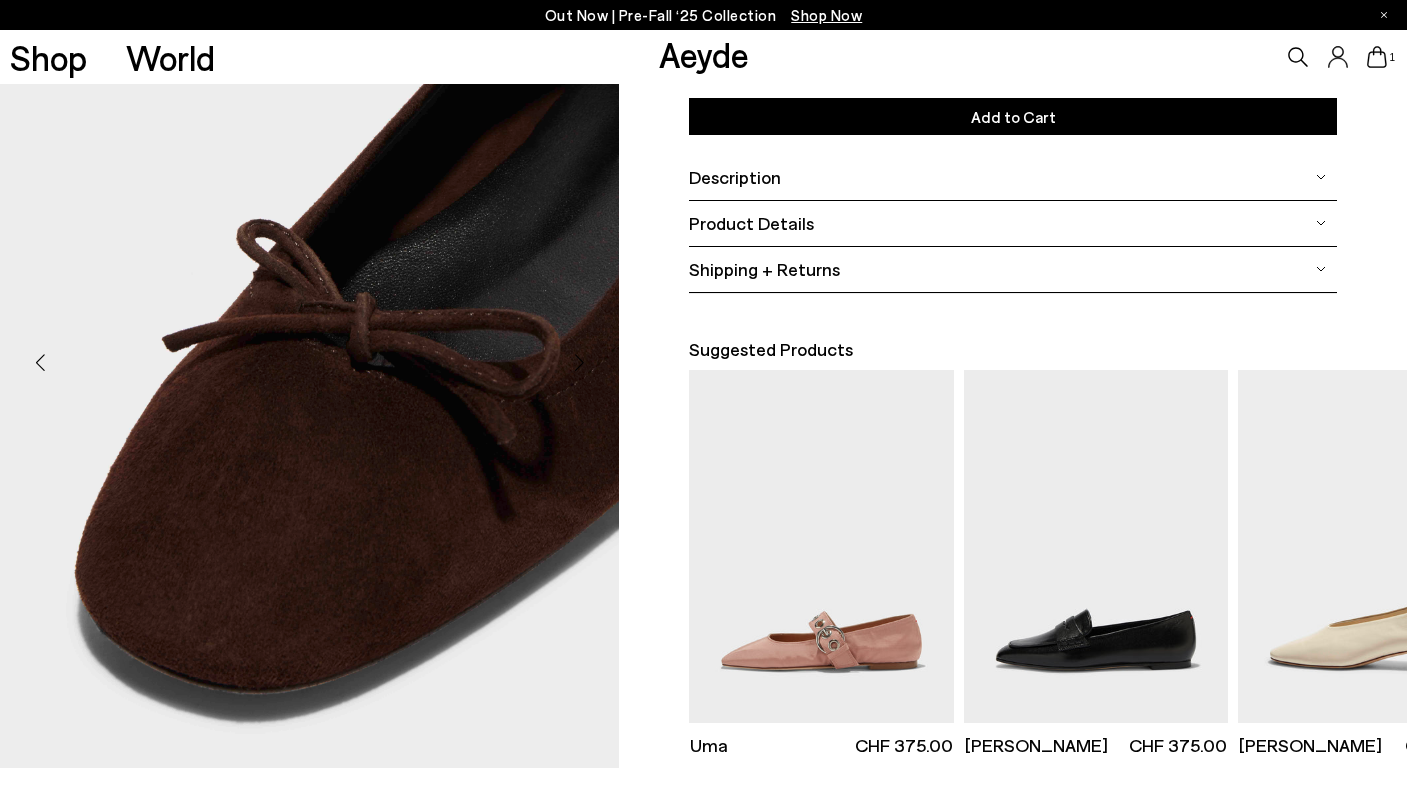 click at bounding box center [40, 363] 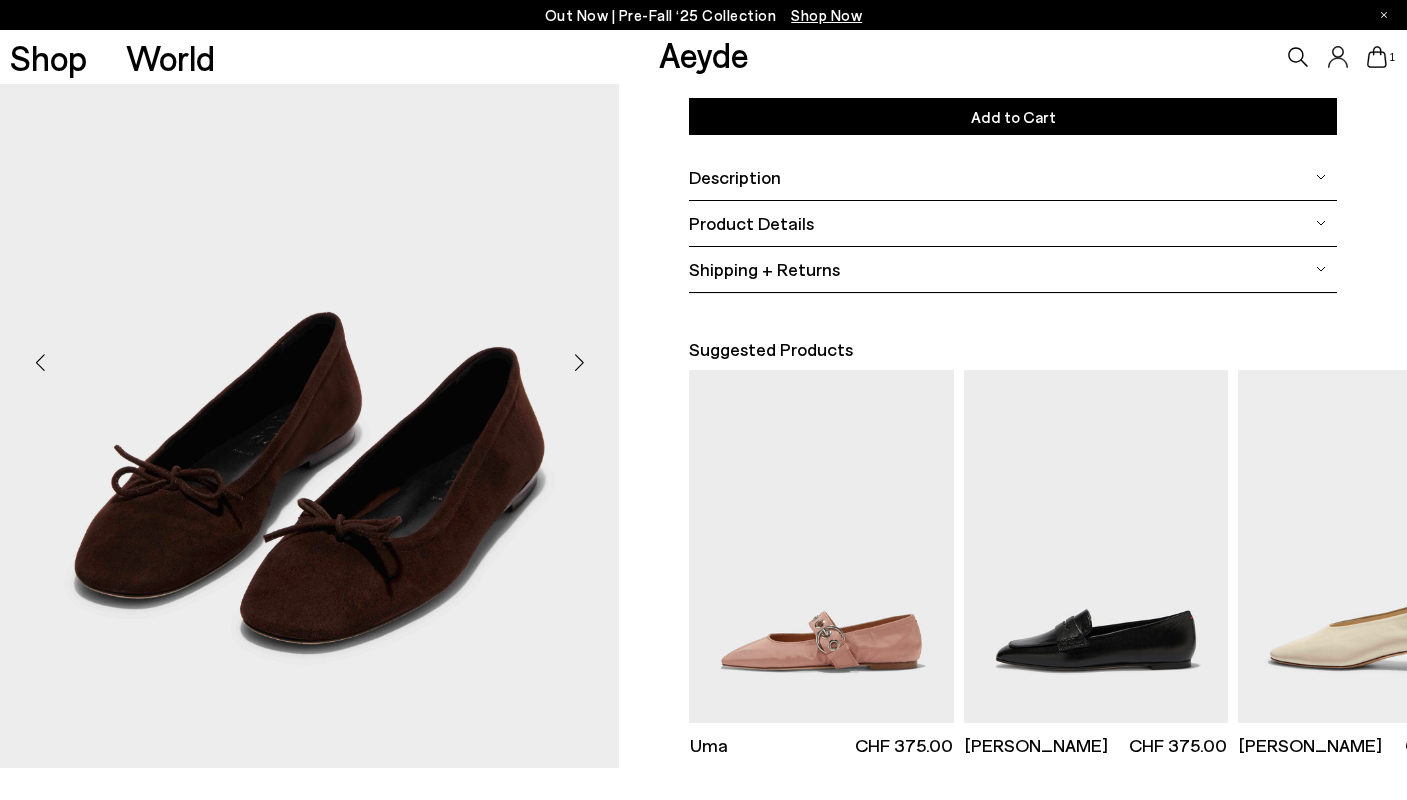 click at bounding box center [309, 354] 